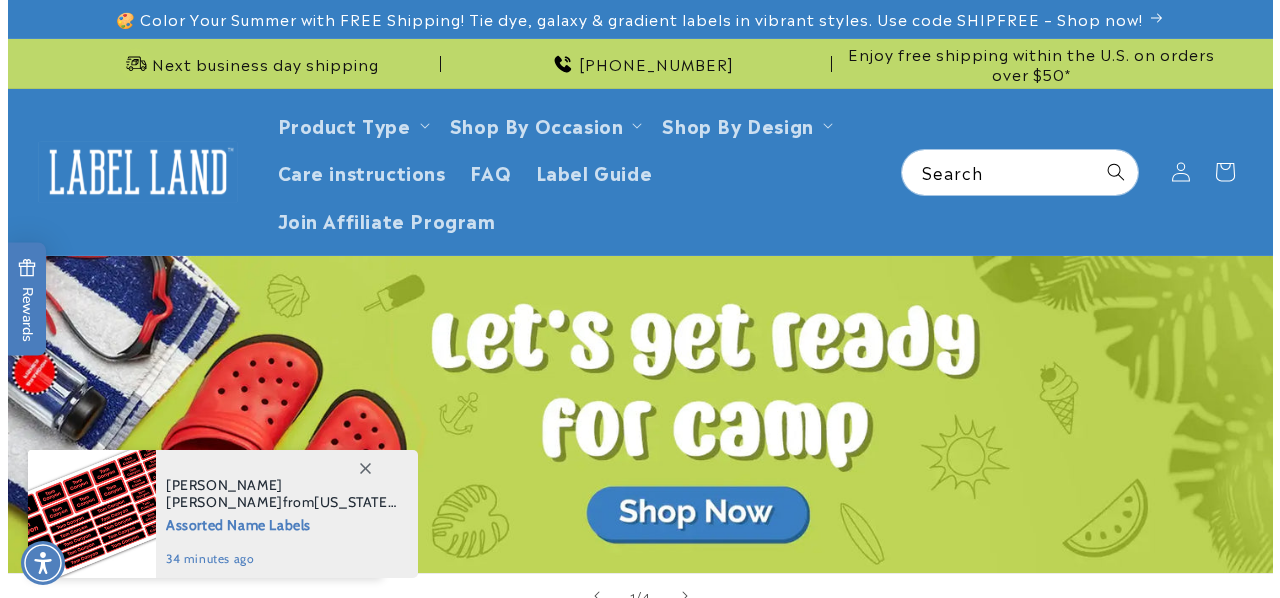 scroll, scrollTop: 0, scrollLeft: 0, axis: both 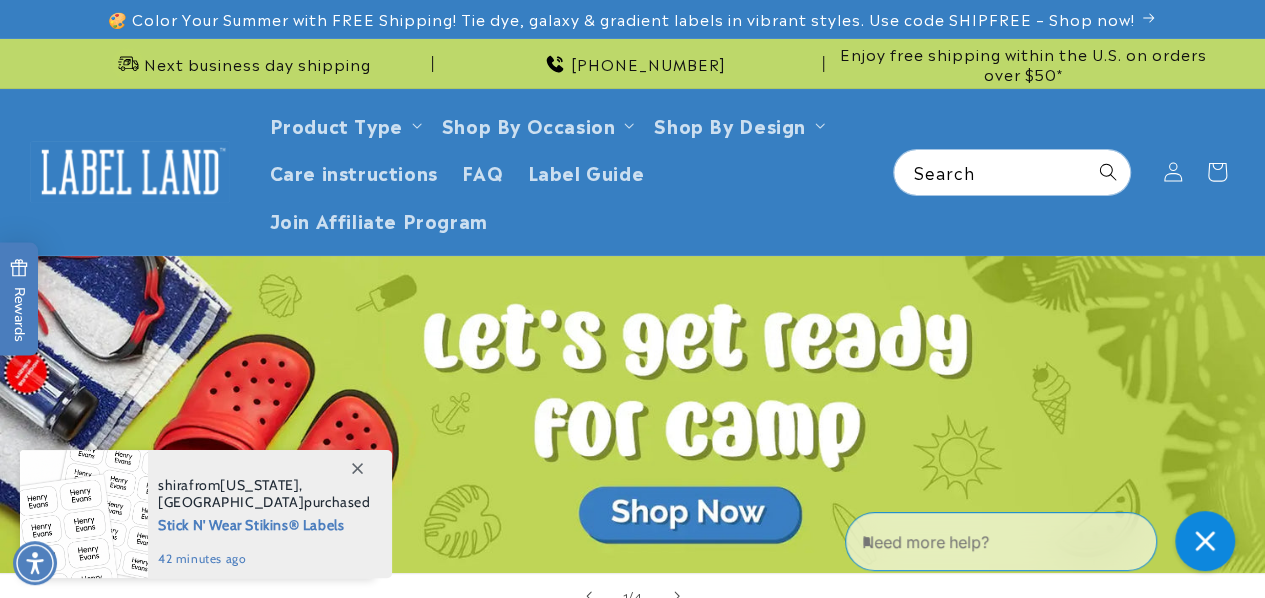 click 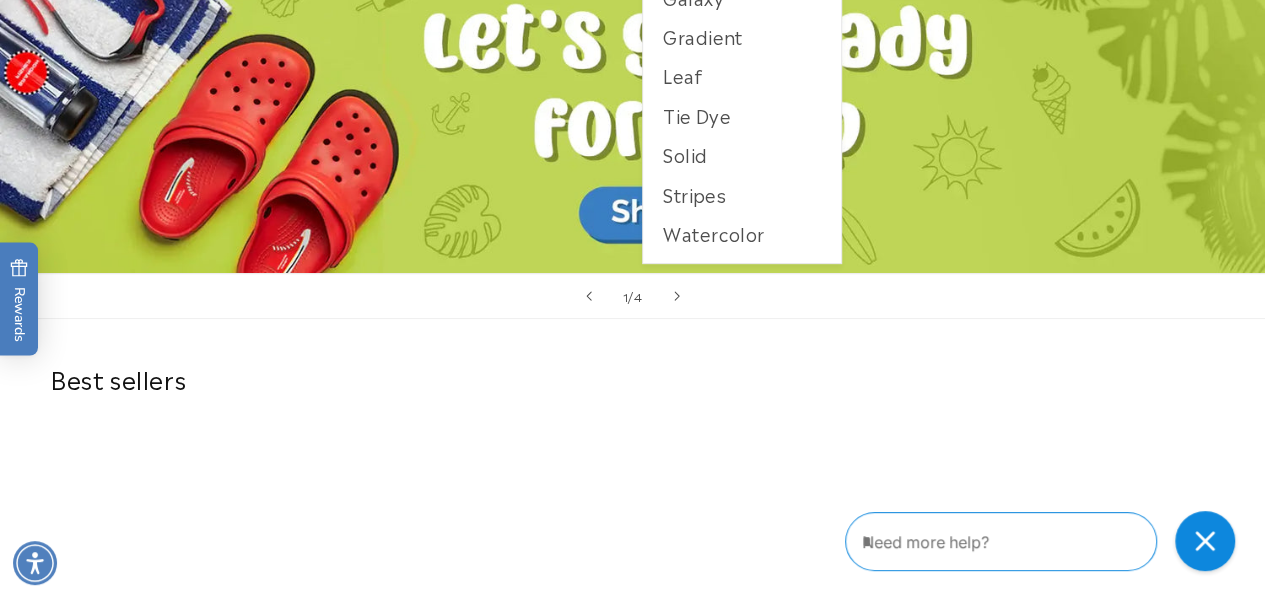scroll, scrollTop: 0, scrollLeft: 0, axis: both 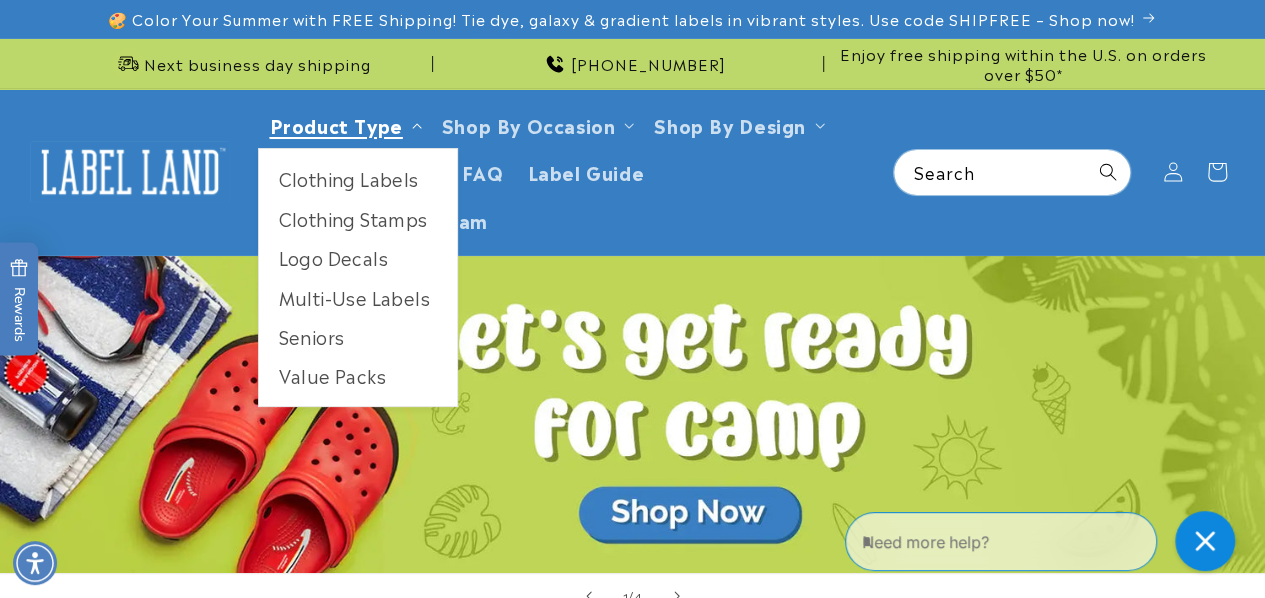 click on "Product Type" at bounding box center (336, 124) 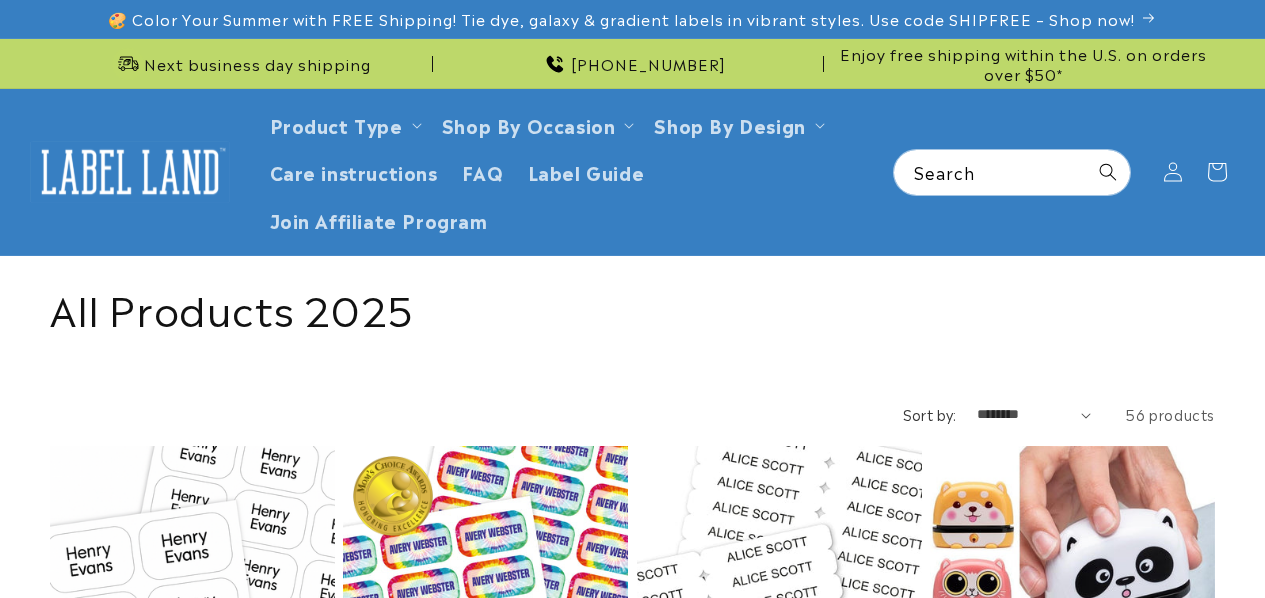 scroll, scrollTop: 0, scrollLeft: 0, axis: both 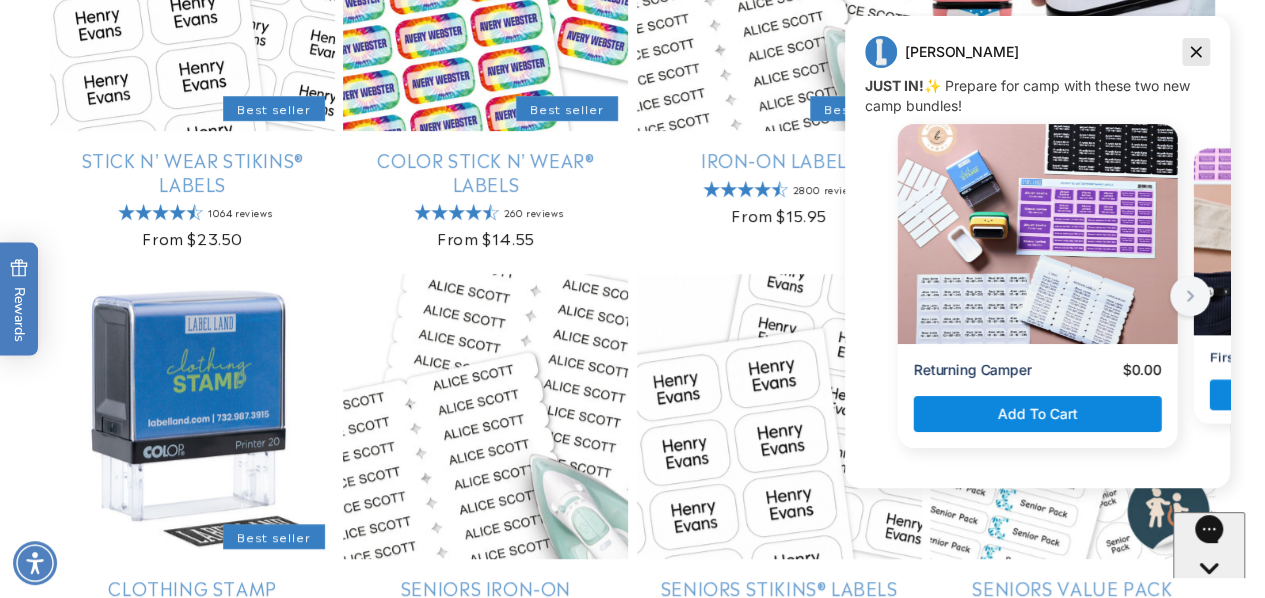 click 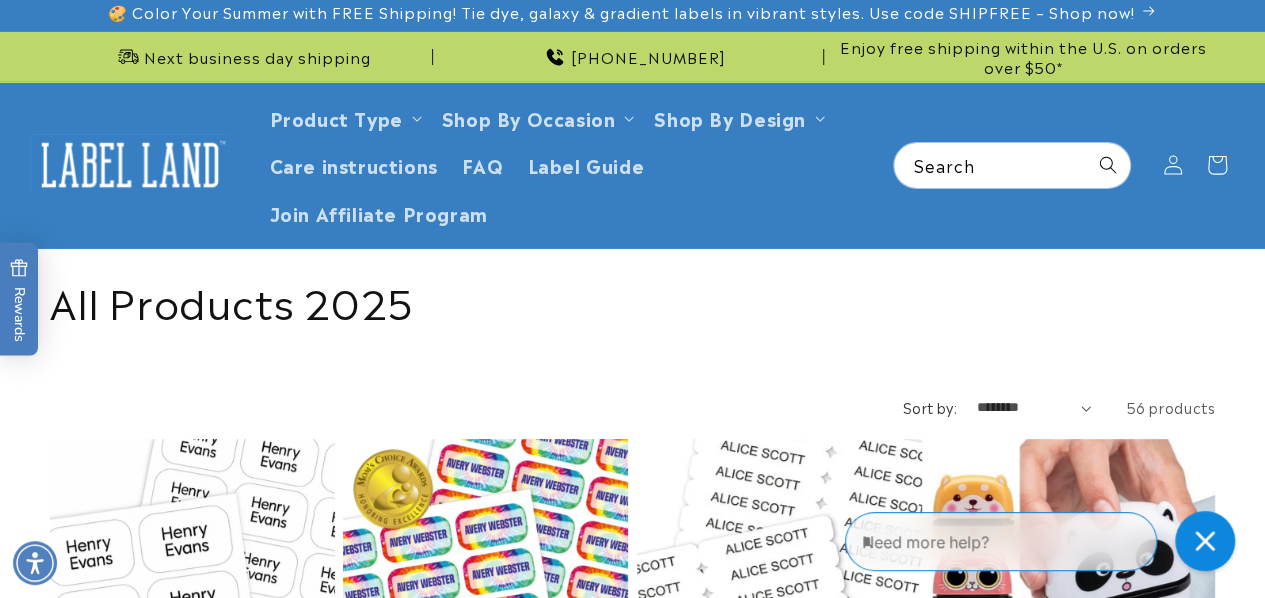 scroll, scrollTop: 0, scrollLeft: 0, axis: both 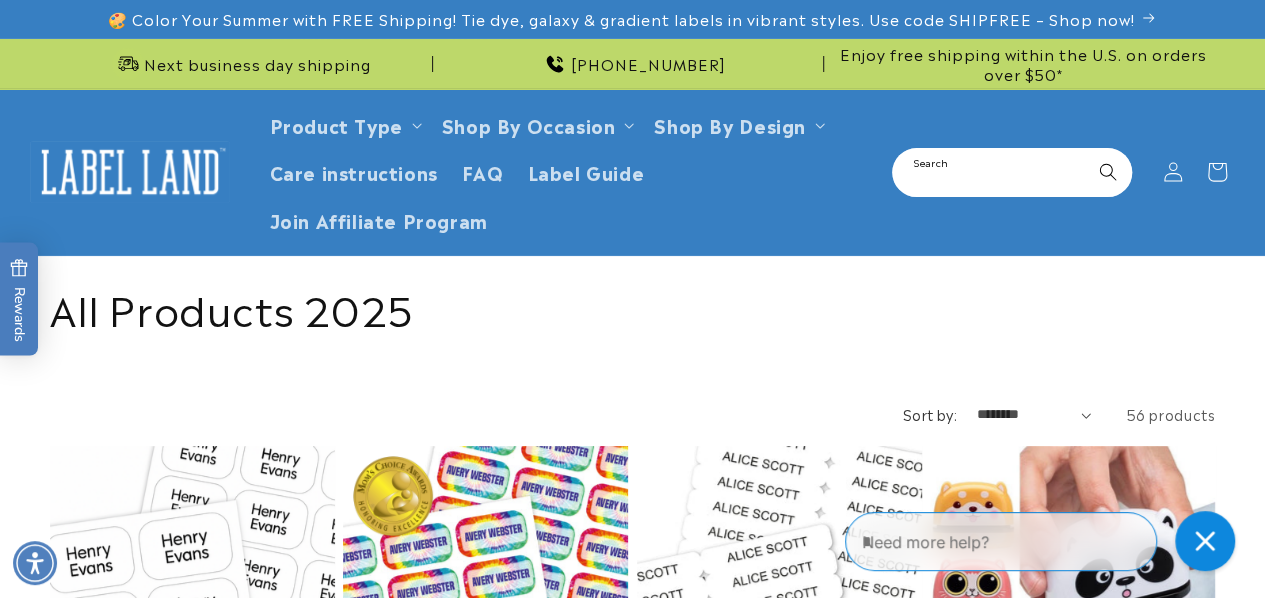 click on "Search" at bounding box center (1012, 172) 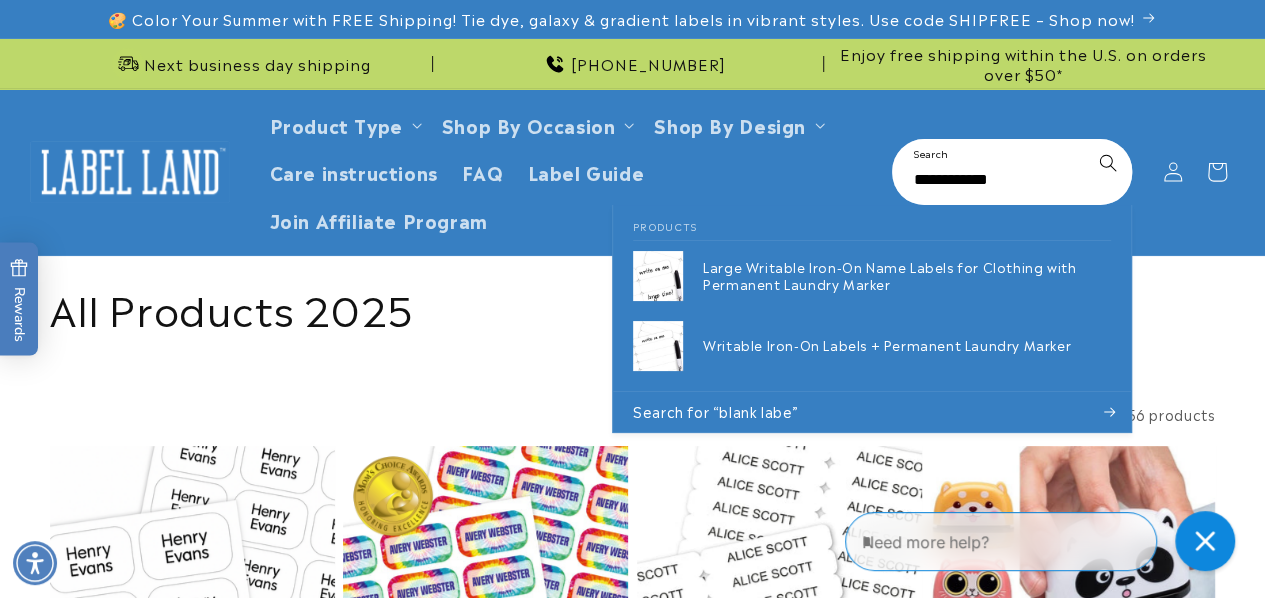 type on "**********" 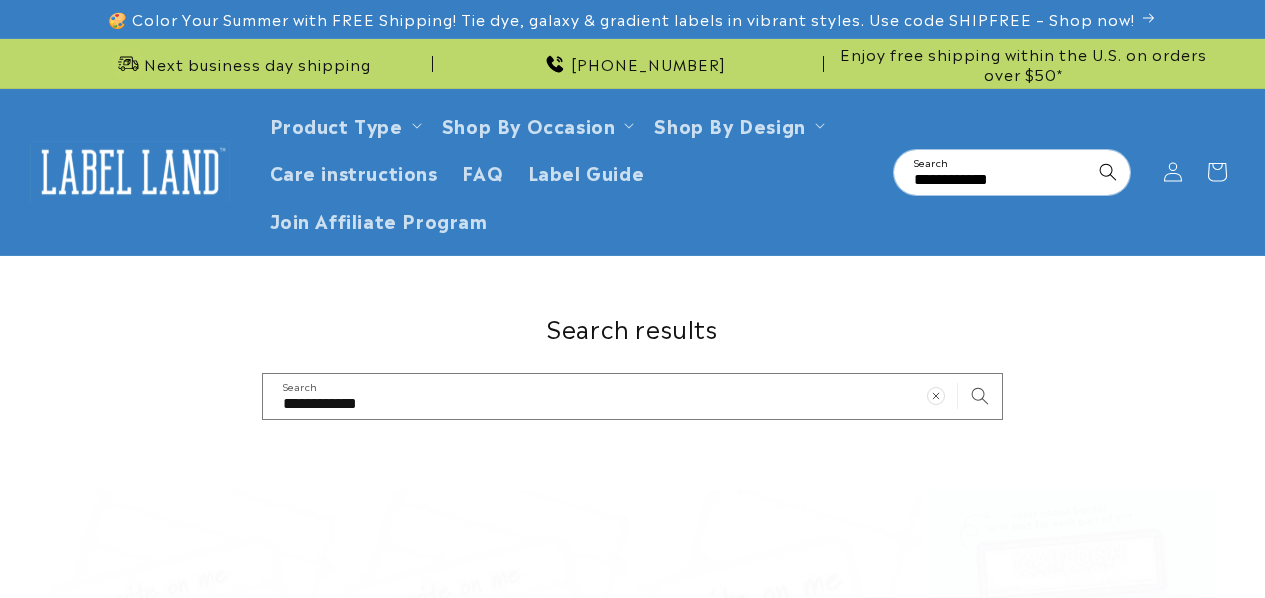 scroll, scrollTop: 0, scrollLeft: 0, axis: both 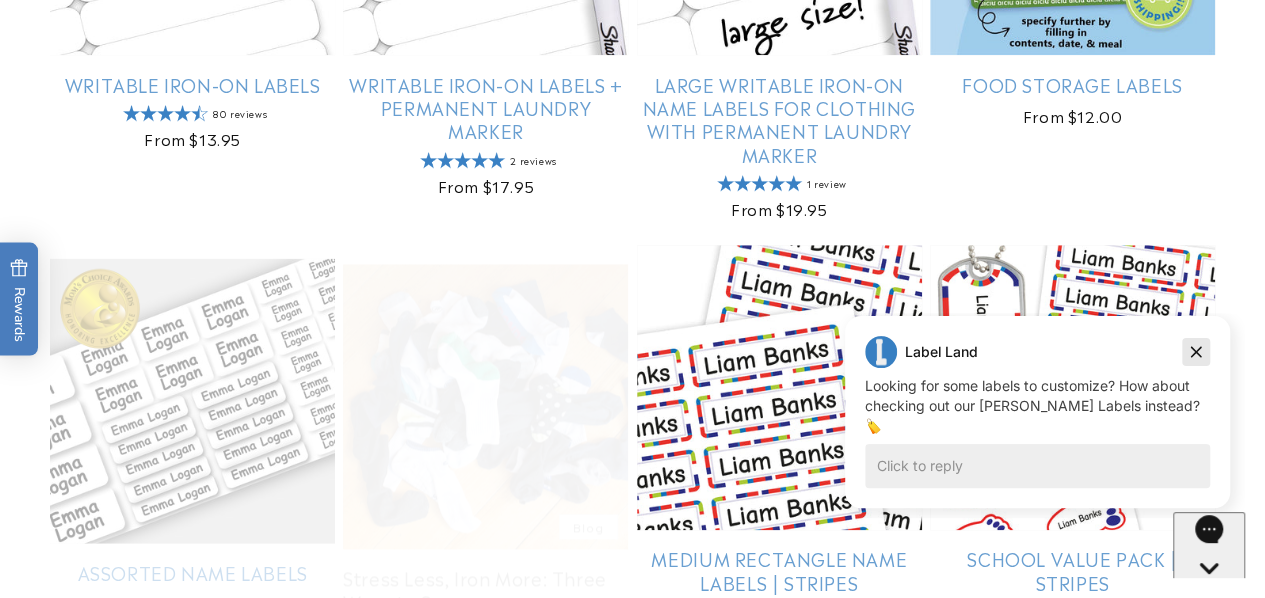 click 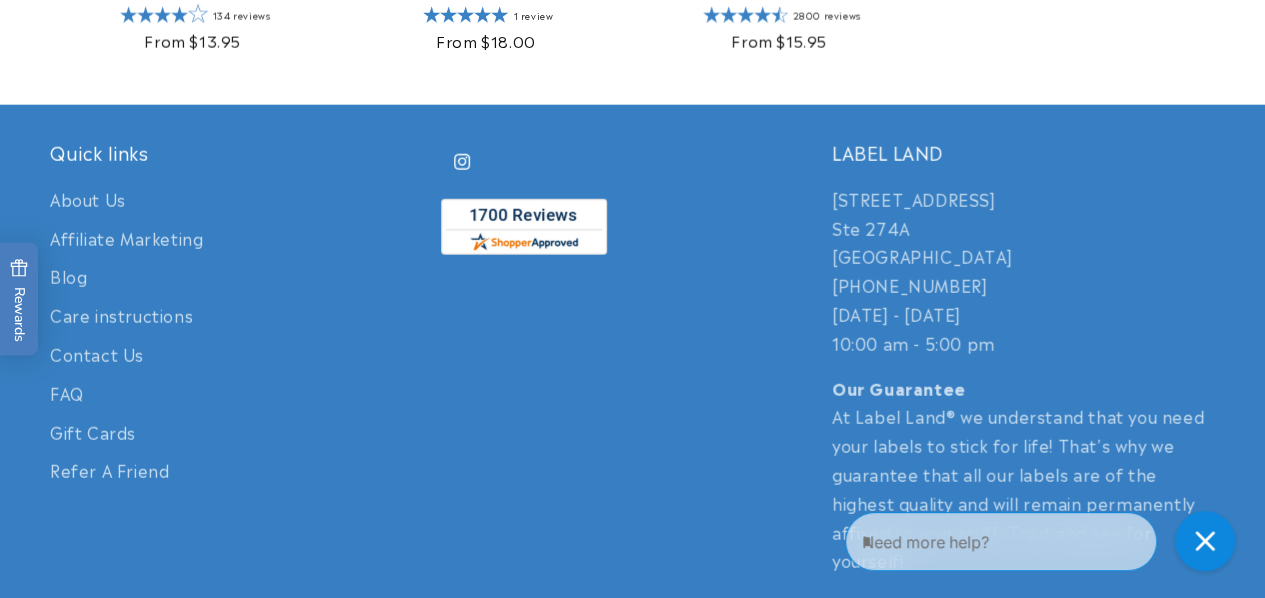 scroll, scrollTop: 2600, scrollLeft: 0, axis: vertical 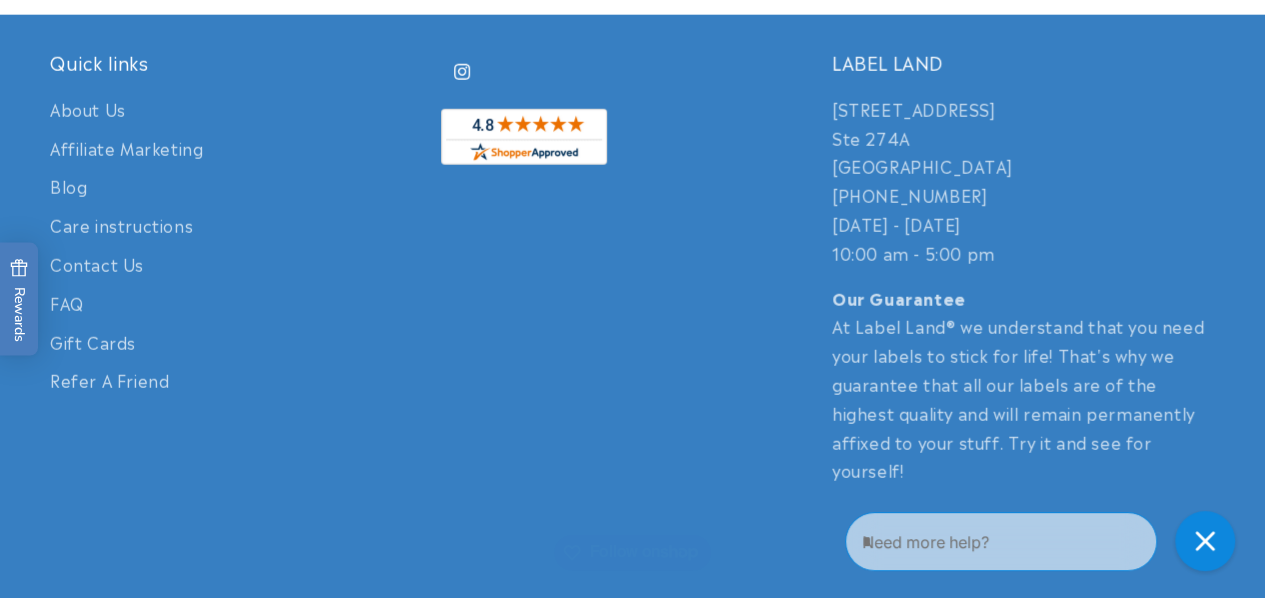 click on "Iron-On Labels" at bounding box center (779, -104) 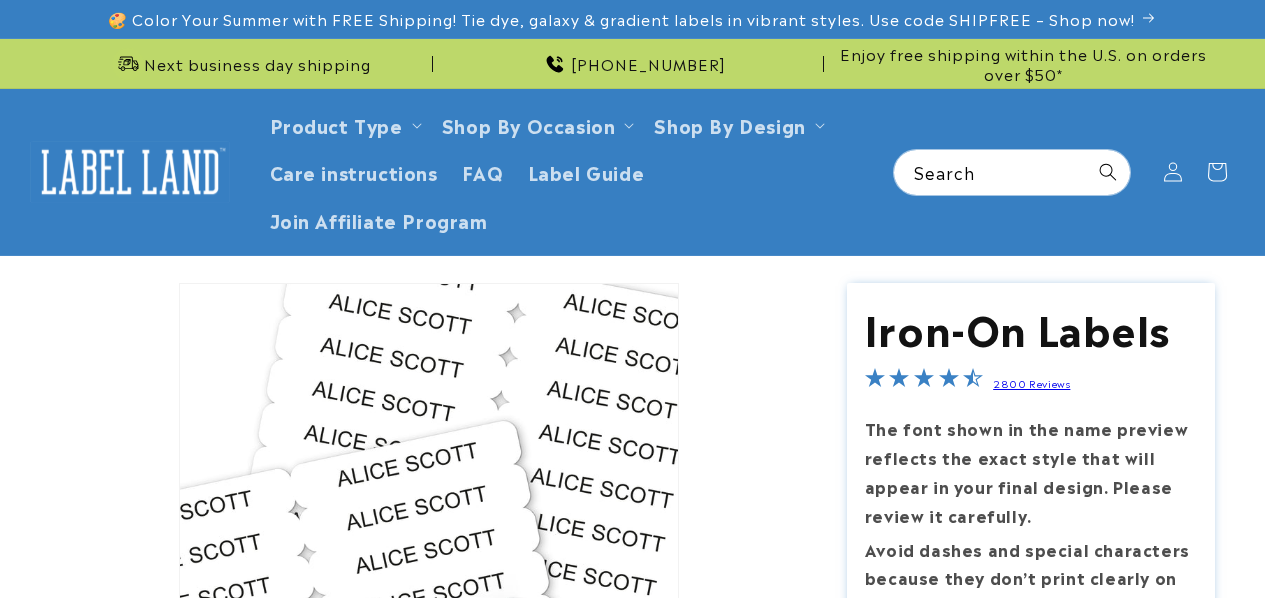 scroll, scrollTop: 0, scrollLeft: 0, axis: both 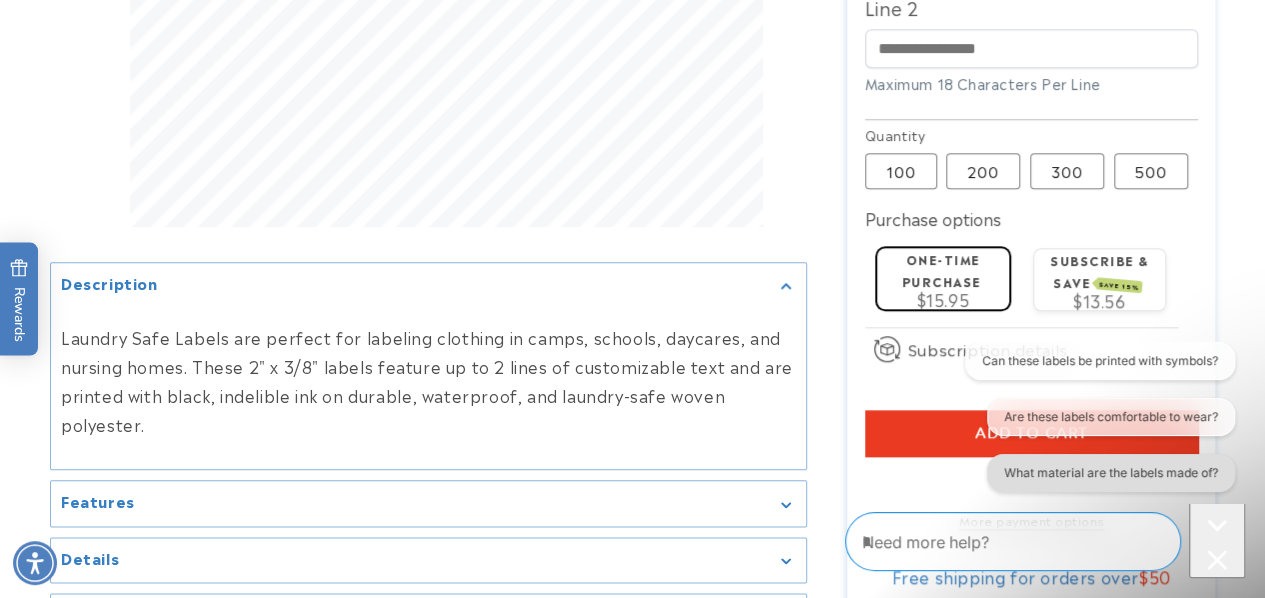 click on "What material are the labels made of?" at bounding box center [1111, 473] 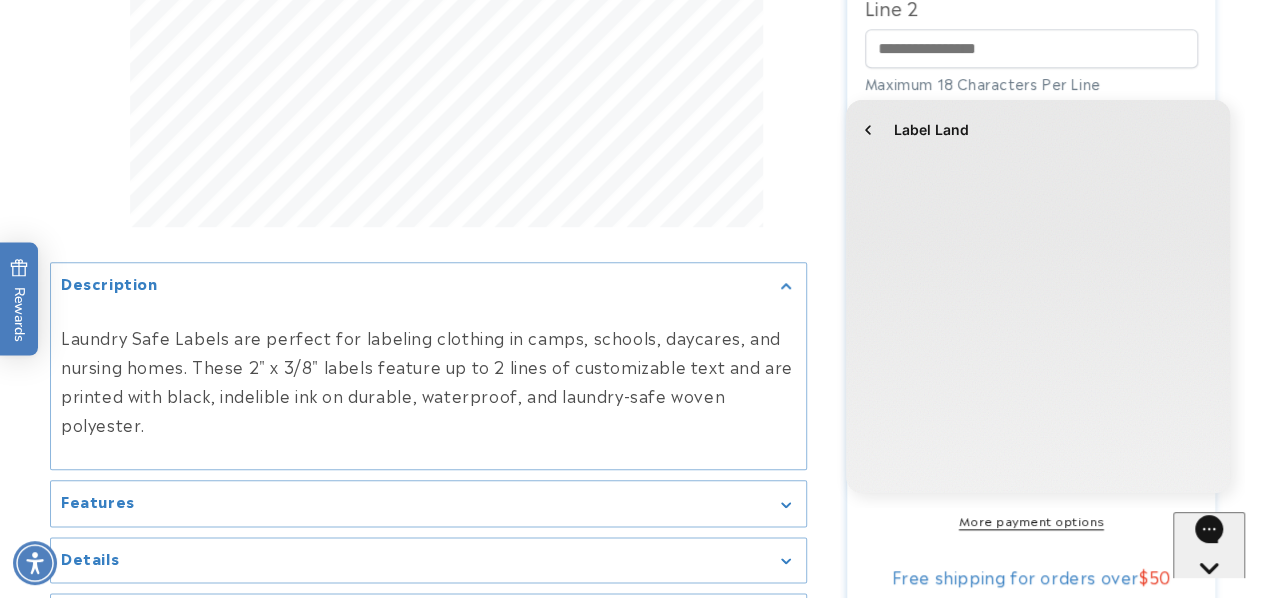 scroll, scrollTop: 0, scrollLeft: 0, axis: both 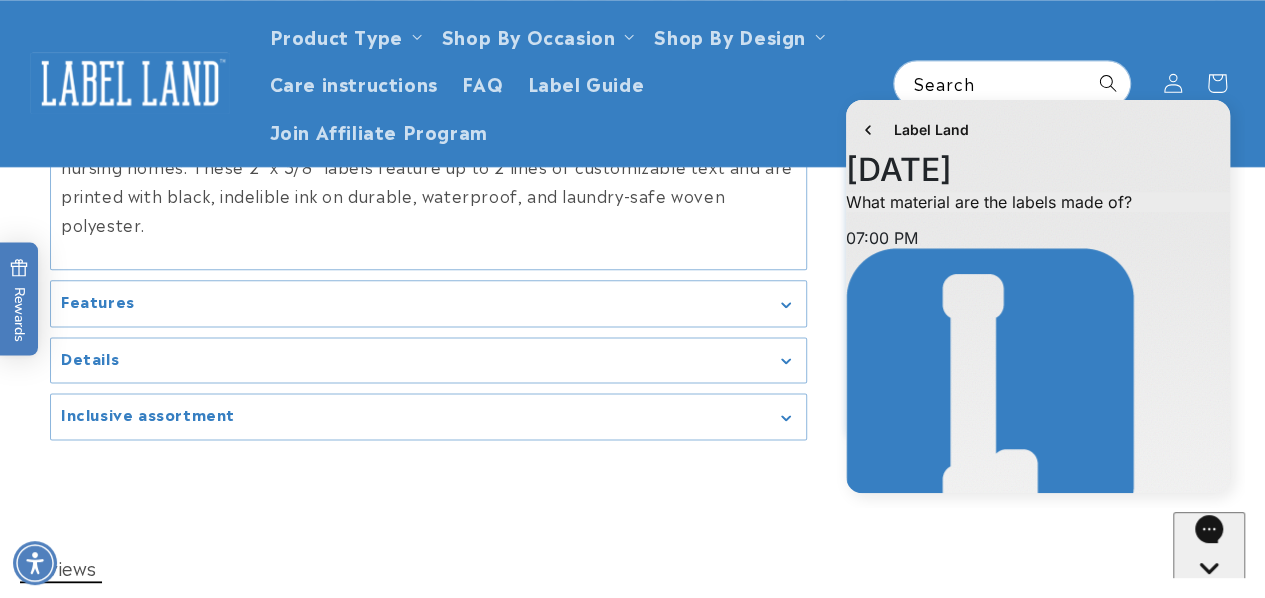click at bounding box center [632, 486] 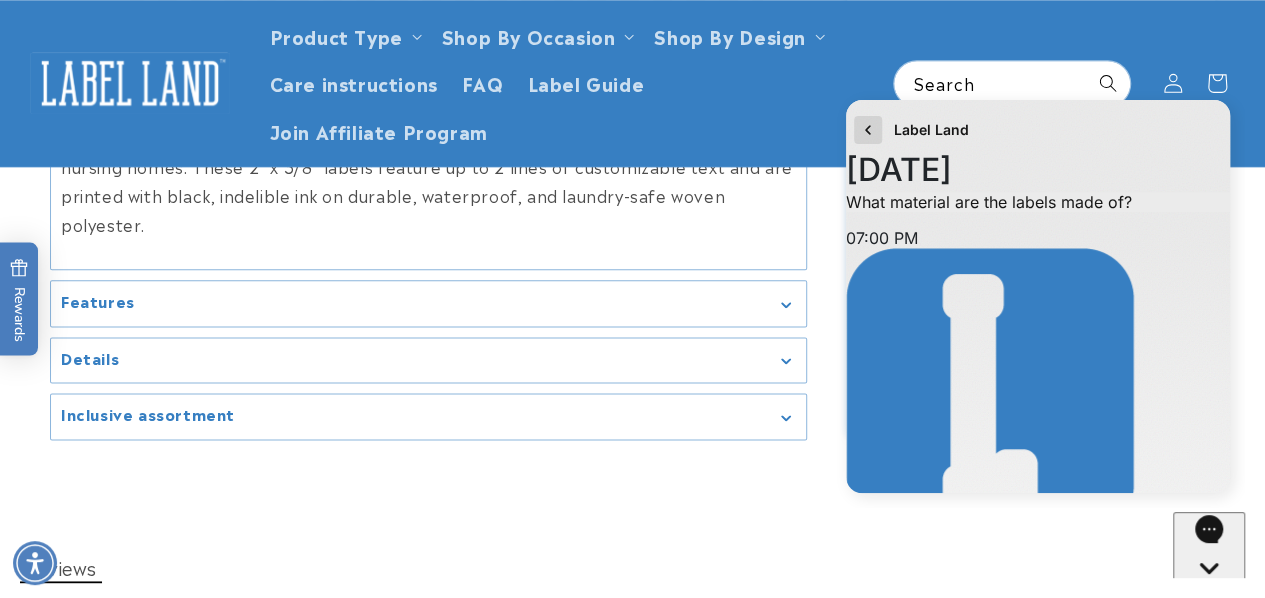click 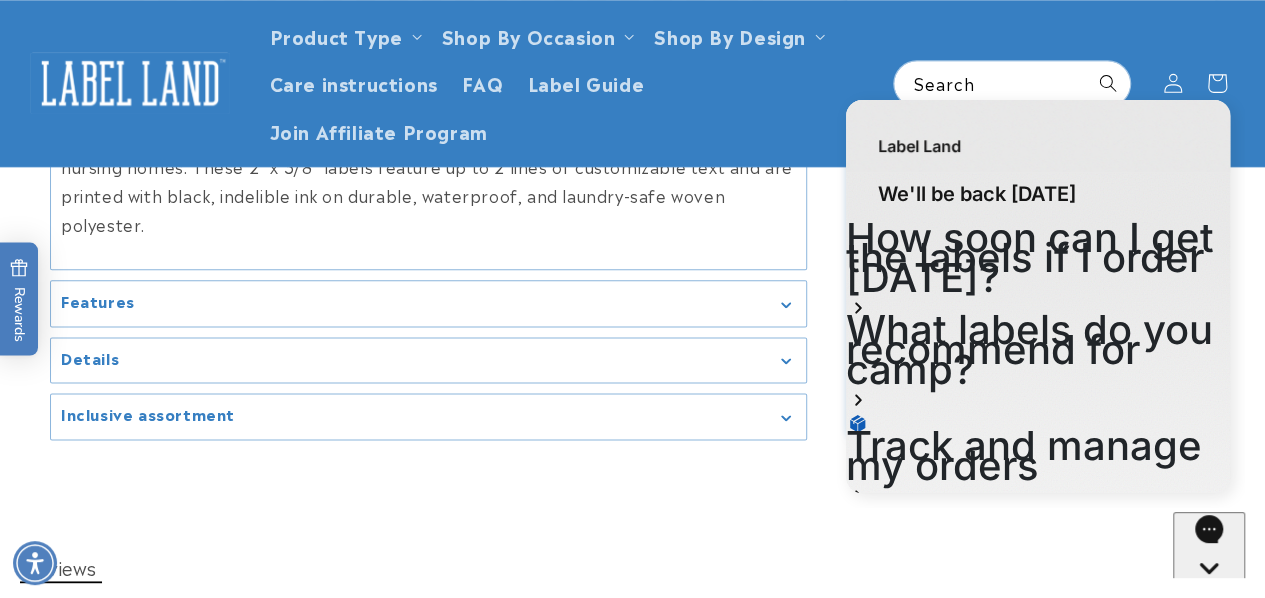scroll, scrollTop: 182, scrollLeft: 0, axis: vertical 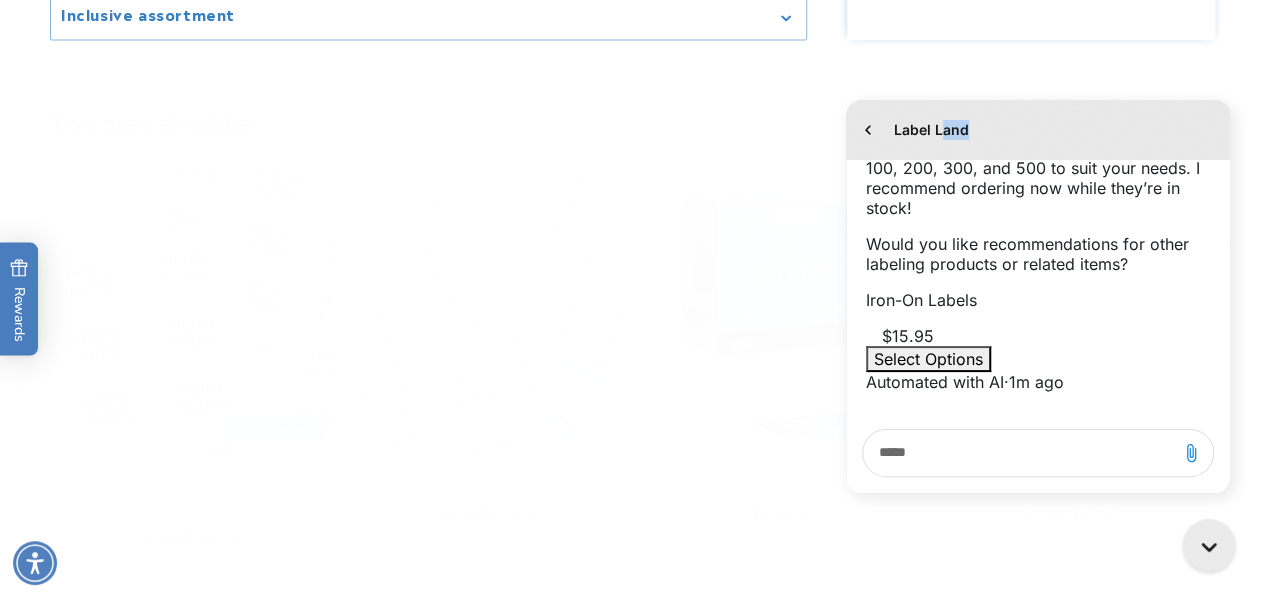 drag, startPoint x: 1163, startPoint y: 131, endPoint x: 934, endPoint y: 149, distance: 229.70633 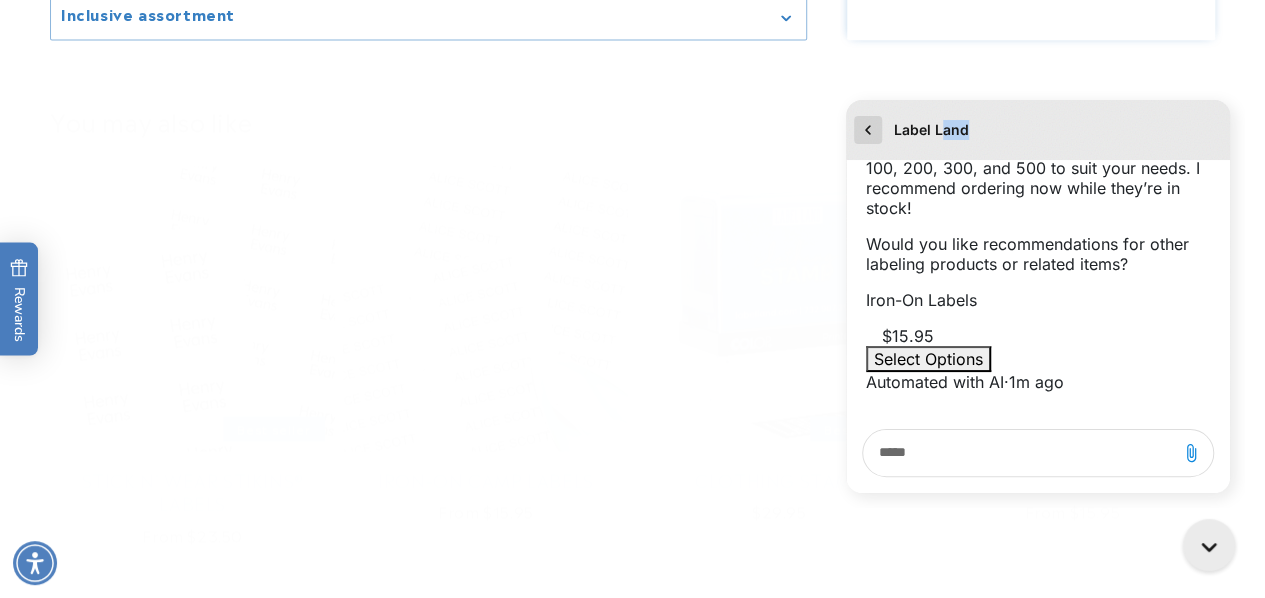 click 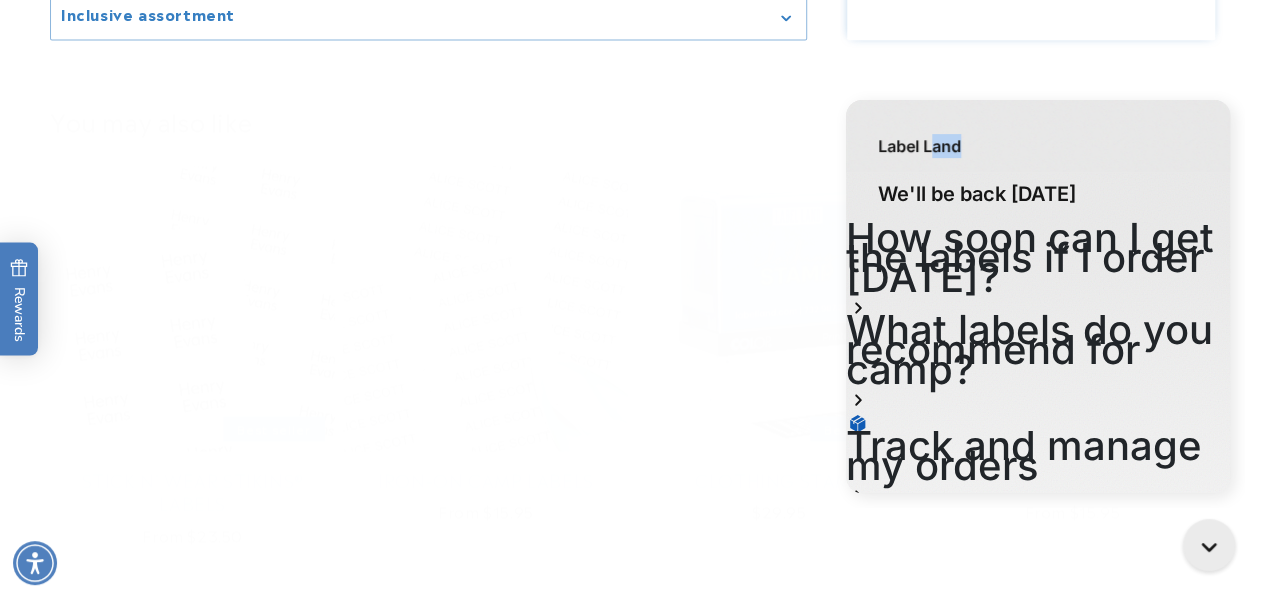 drag, startPoint x: 937, startPoint y: 108, endPoint x: 1185, endPoint y: 123, distance: 248.45322 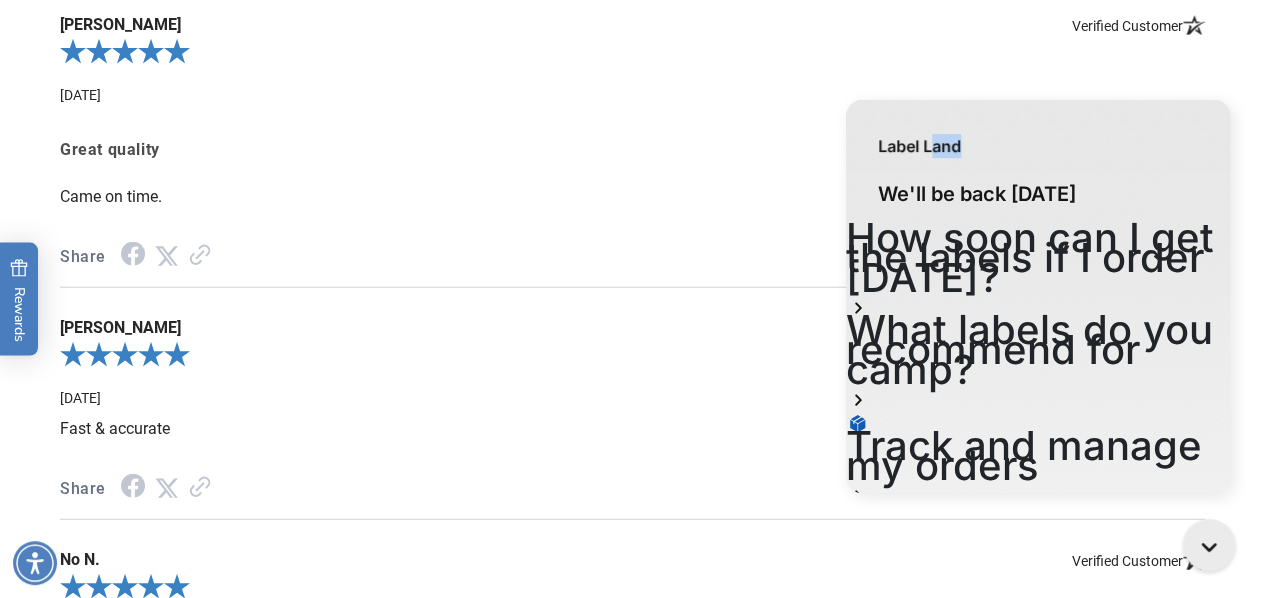 scroll, scrollTop: 182, scrollLeft: 0, axis: vertical 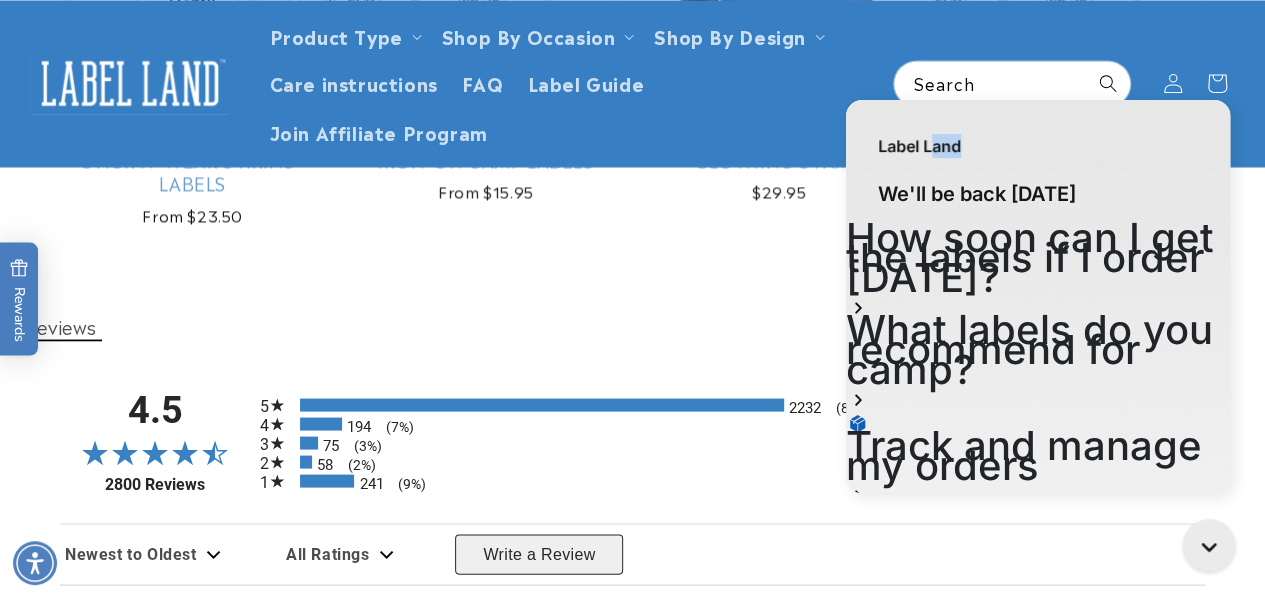 click at bounding box center [920, 944] 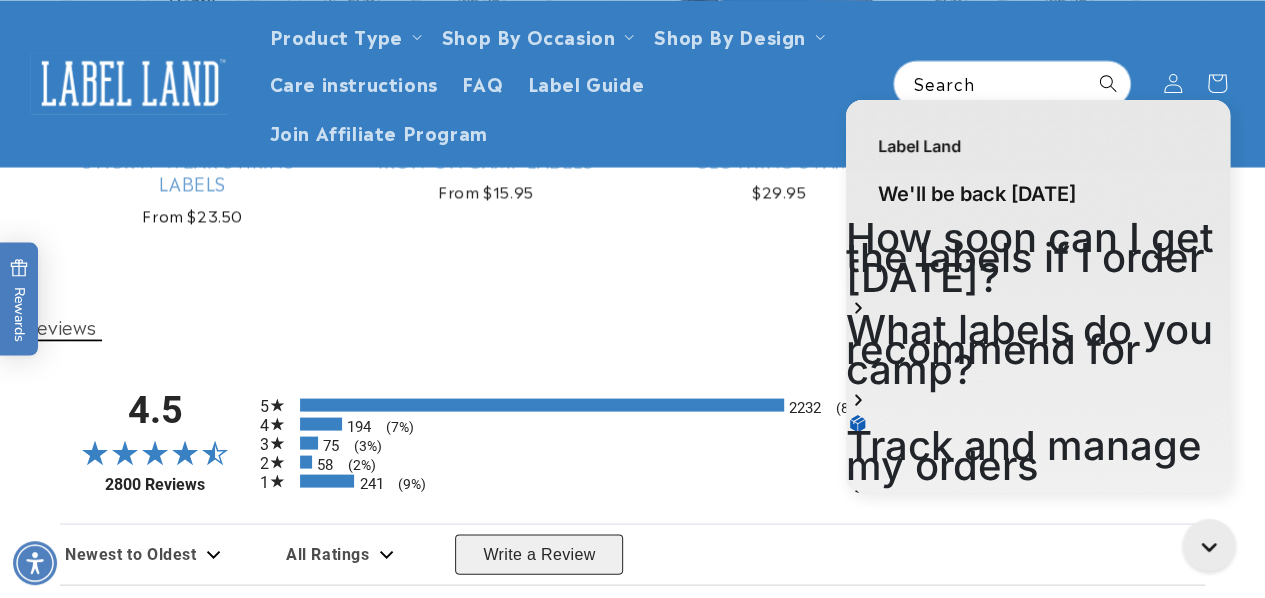 type on "**********" 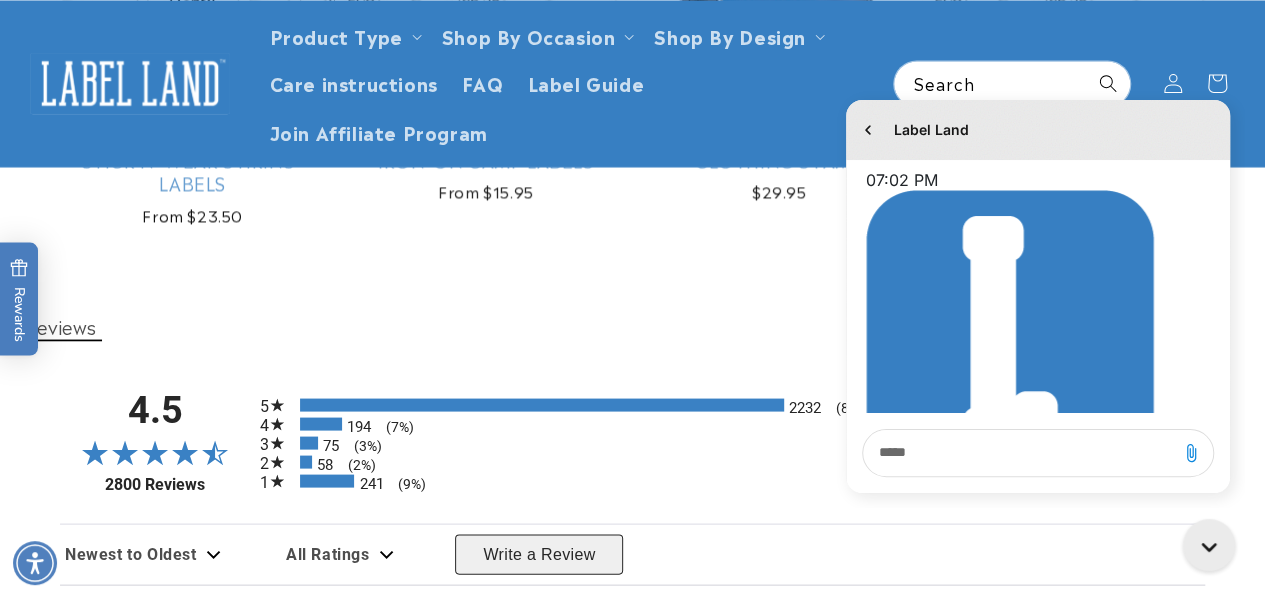 scroll, scrollTop: 1000, scrollLeft: 0, axis: vertical 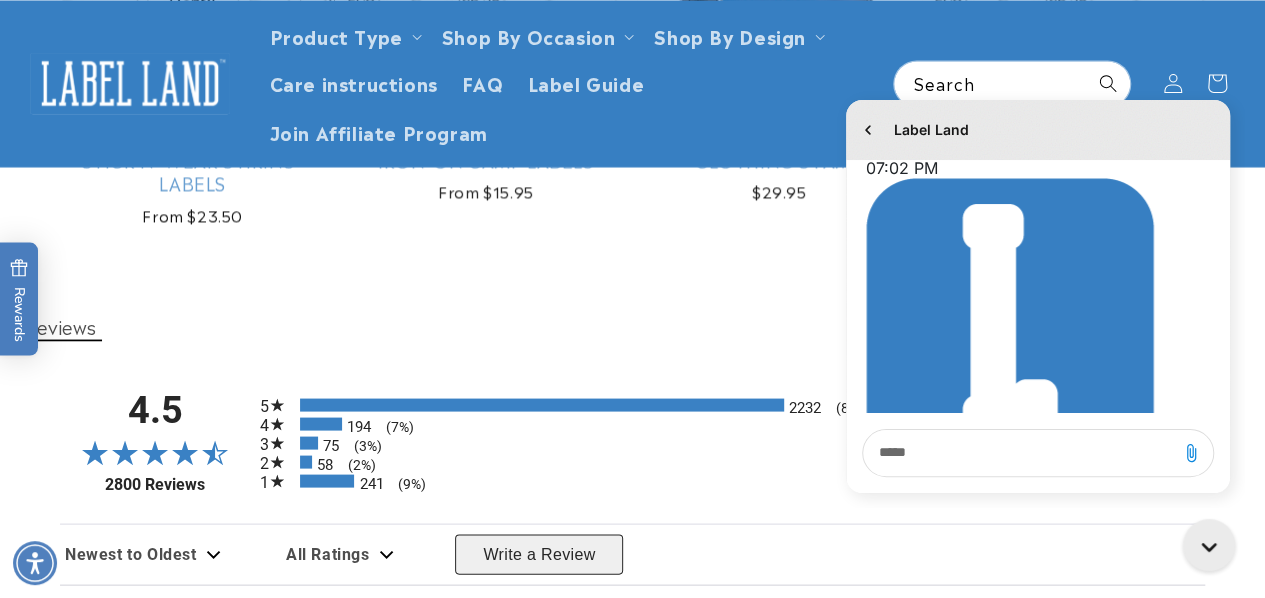 click at bounding box center [1020, 453] 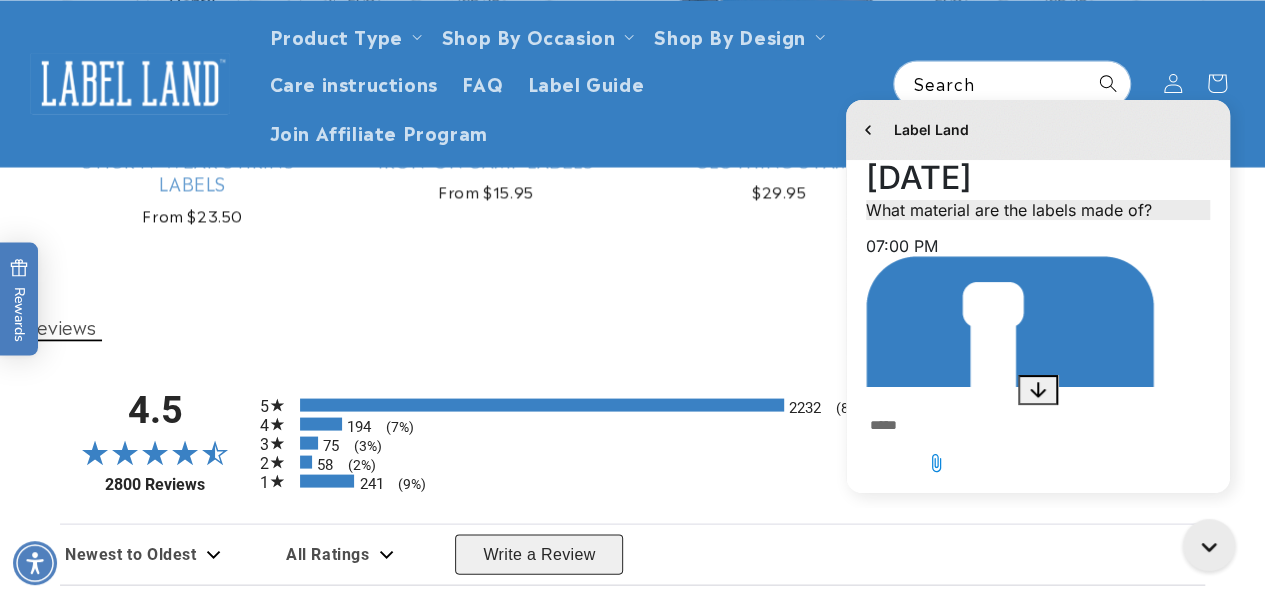 scroll, scrollTop: 0, scrollLeft: 0, axis: both 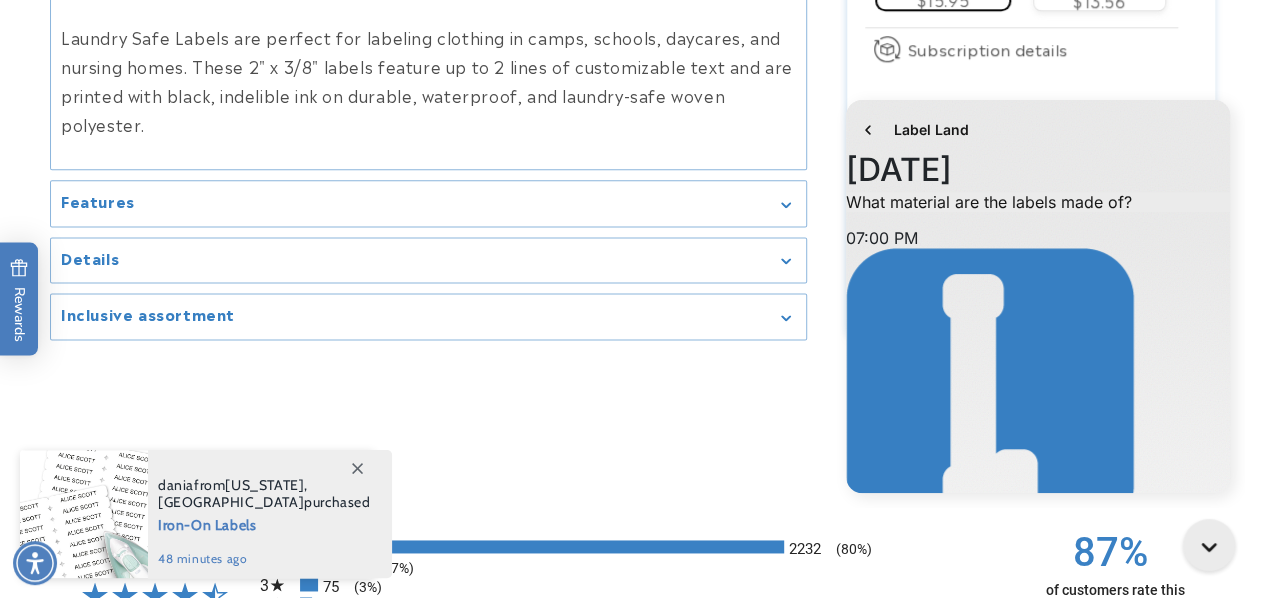 click on "close this window!" at bounding box center (1038, 1072) 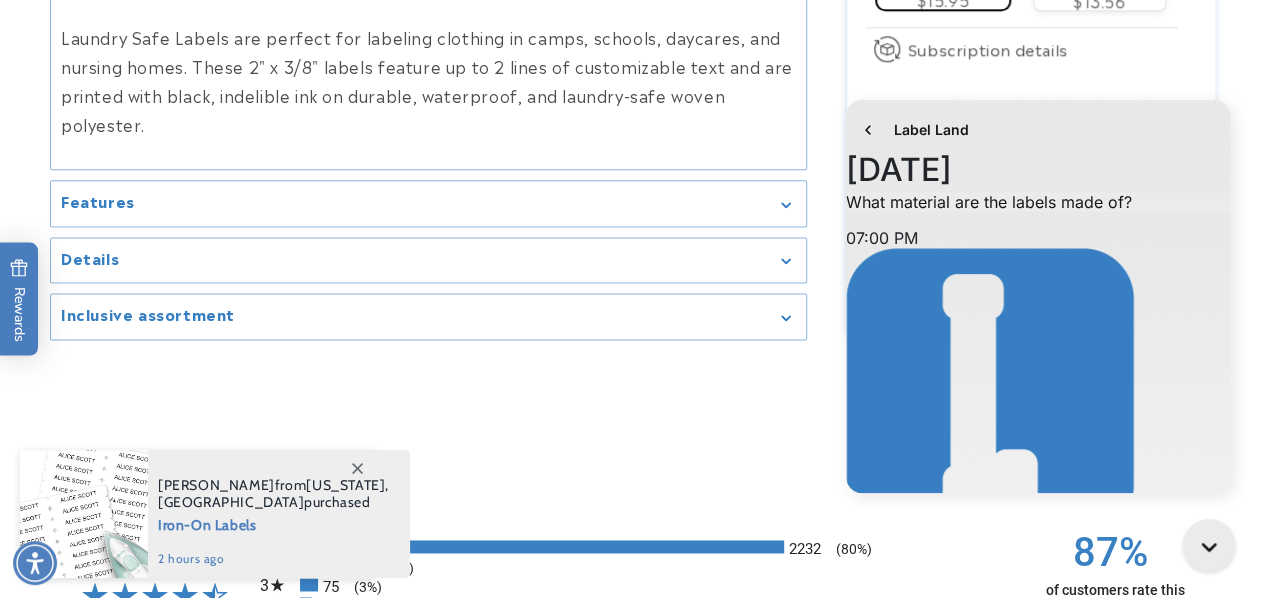 click on "Skip to main content Enable accessibility for low vision Open the accessibility menu
Skip to content
🎨 Color Your Summer with FREE Shipping! Tie dye, galaxy & gradient labels in vibrant styles. Use code SHIPFREE – Shop now!
Next business day shipping
732-987-3915
Enjoy free shipping within the U.S. on orders over $50*
Next business day shipping
732-987-3915
Enjoy free shipping within the U.S. on orders over $50*" at bounding box center [632, 668] 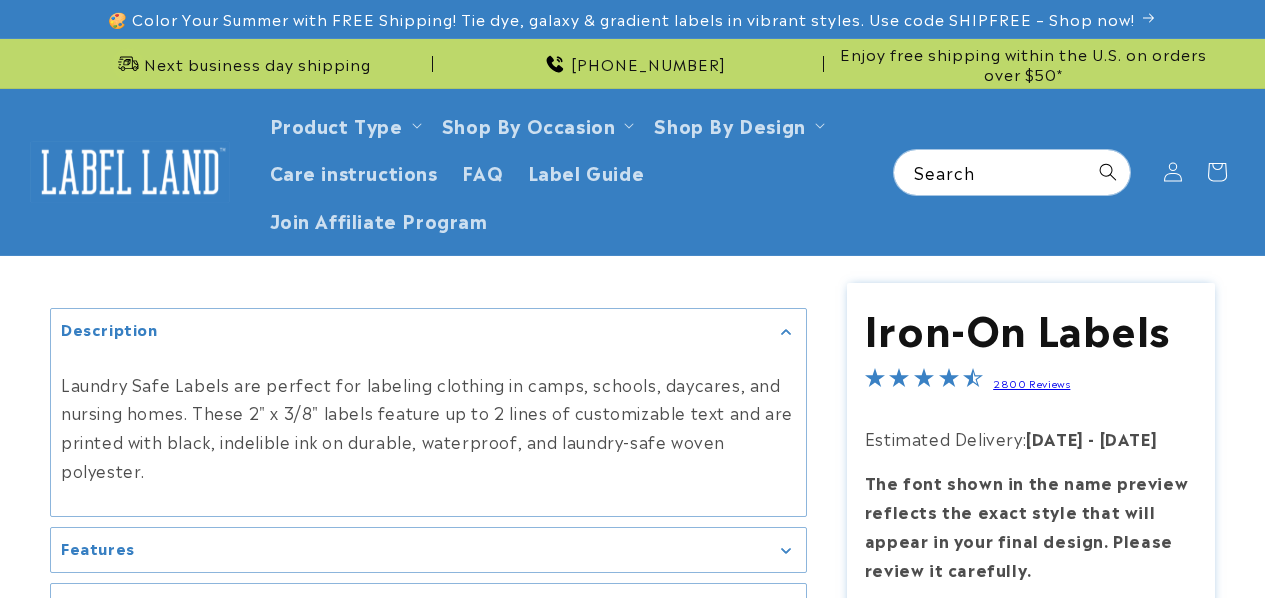 scroll, scrollTop: 0, scrollLeft: 0, axis: both 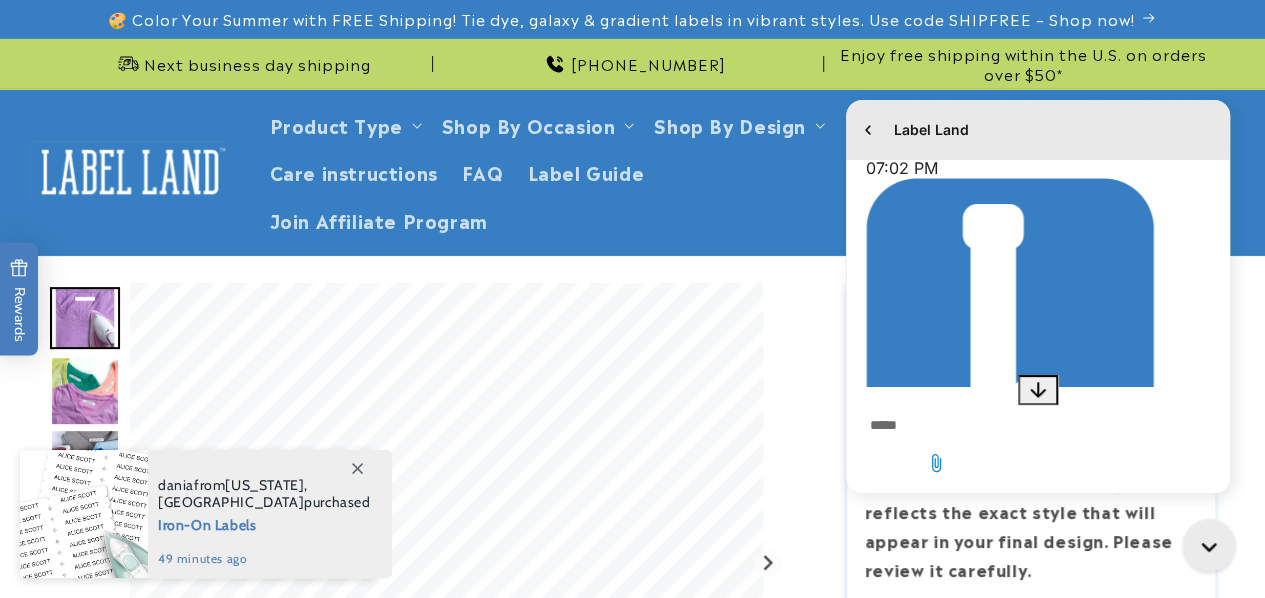click at bounding box center (936, 426) 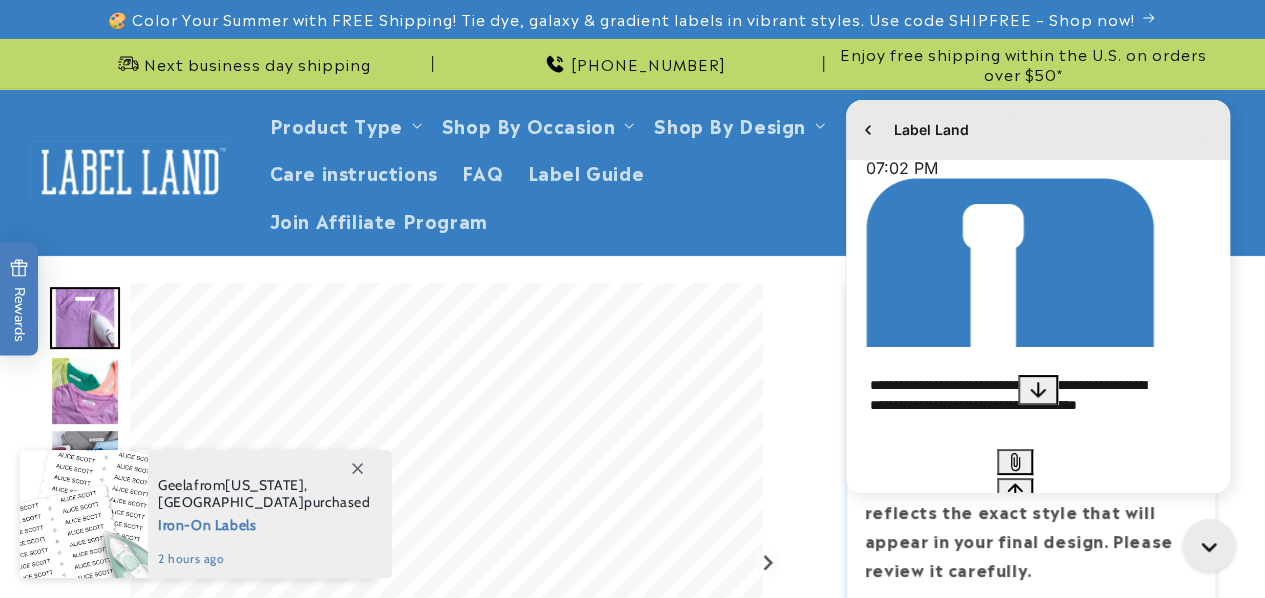 type on "**********" 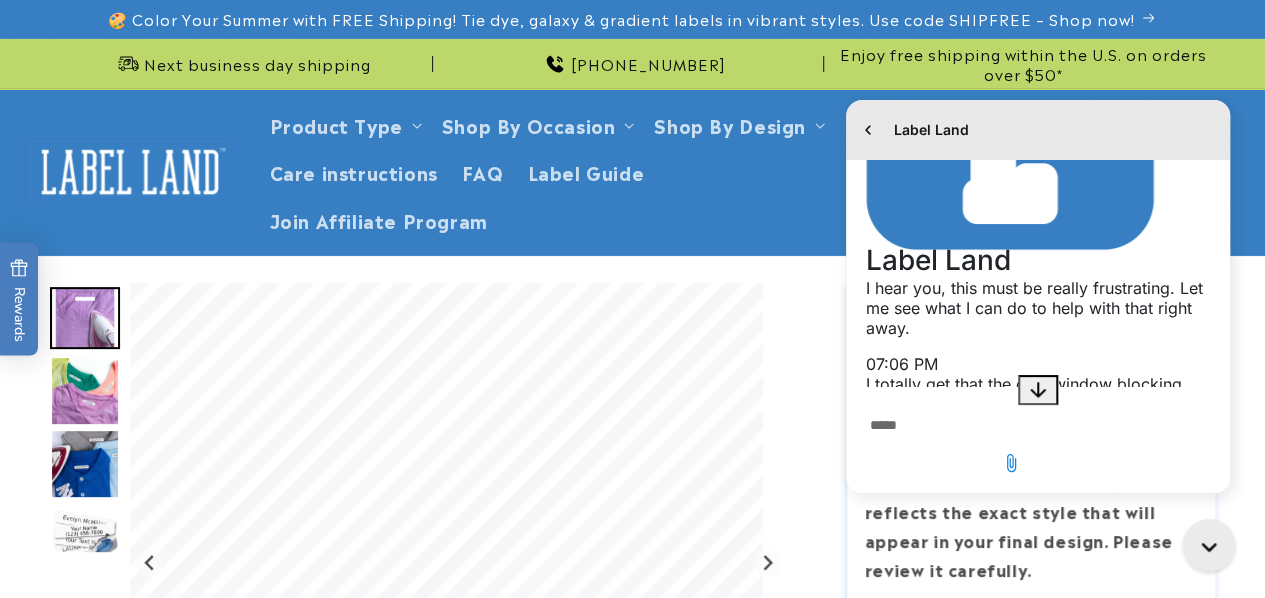 scroll, scrollTop: 1840, scrollLeft: 0, axis: vertical 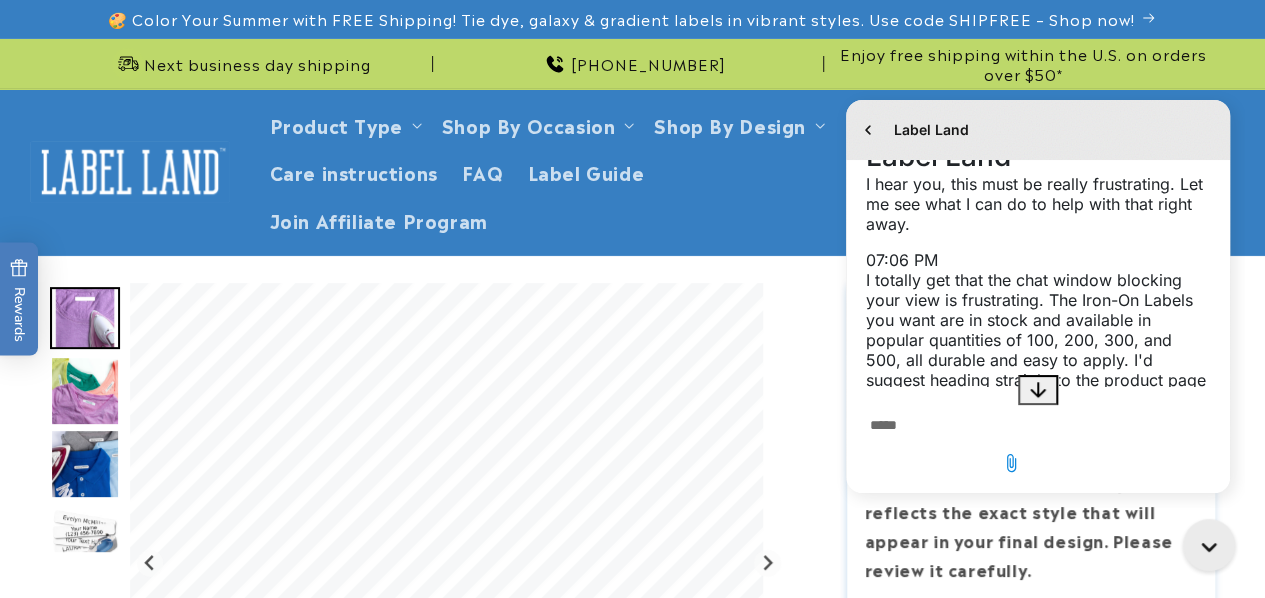 click at bounding box center [1011, 426] 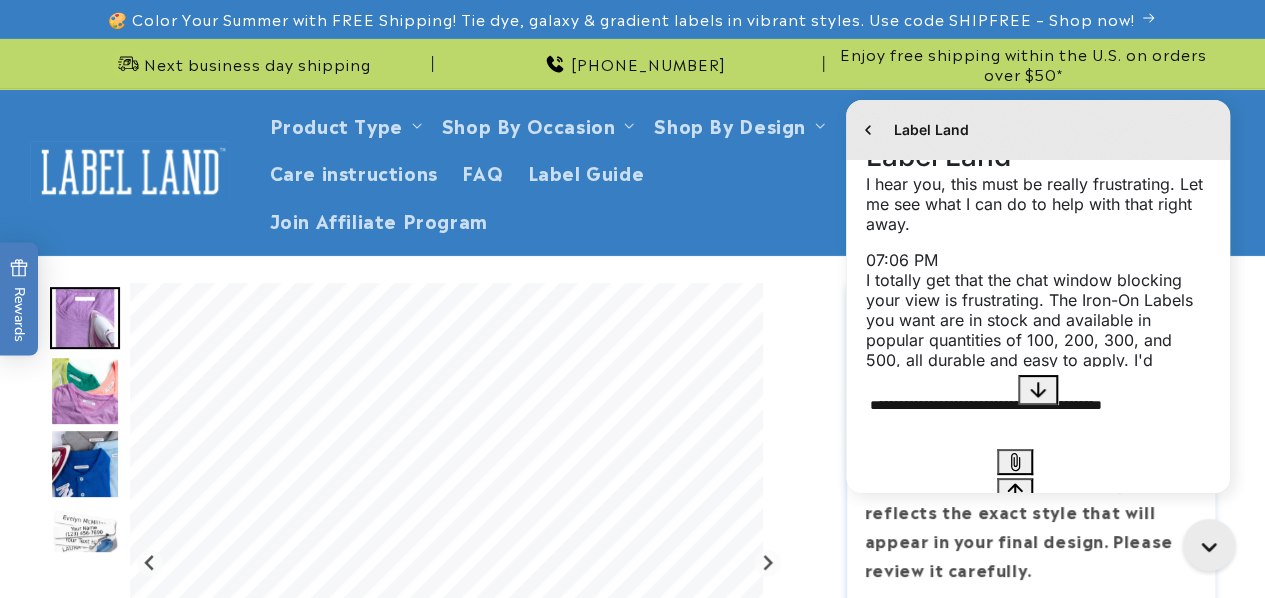 type on "**********" 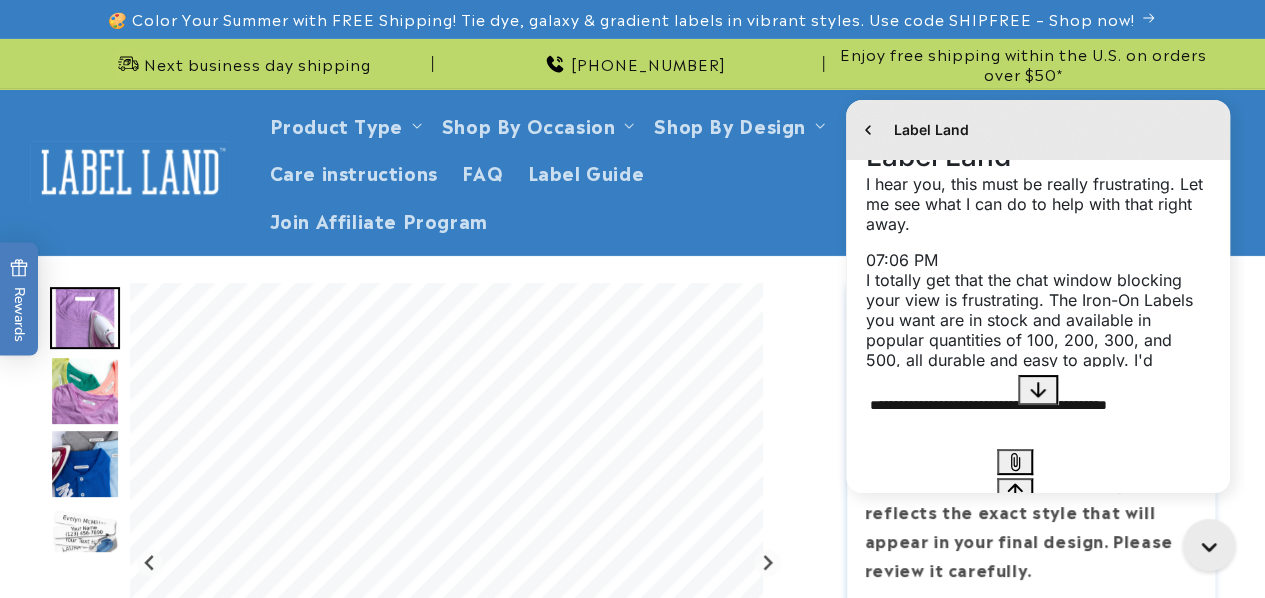 type 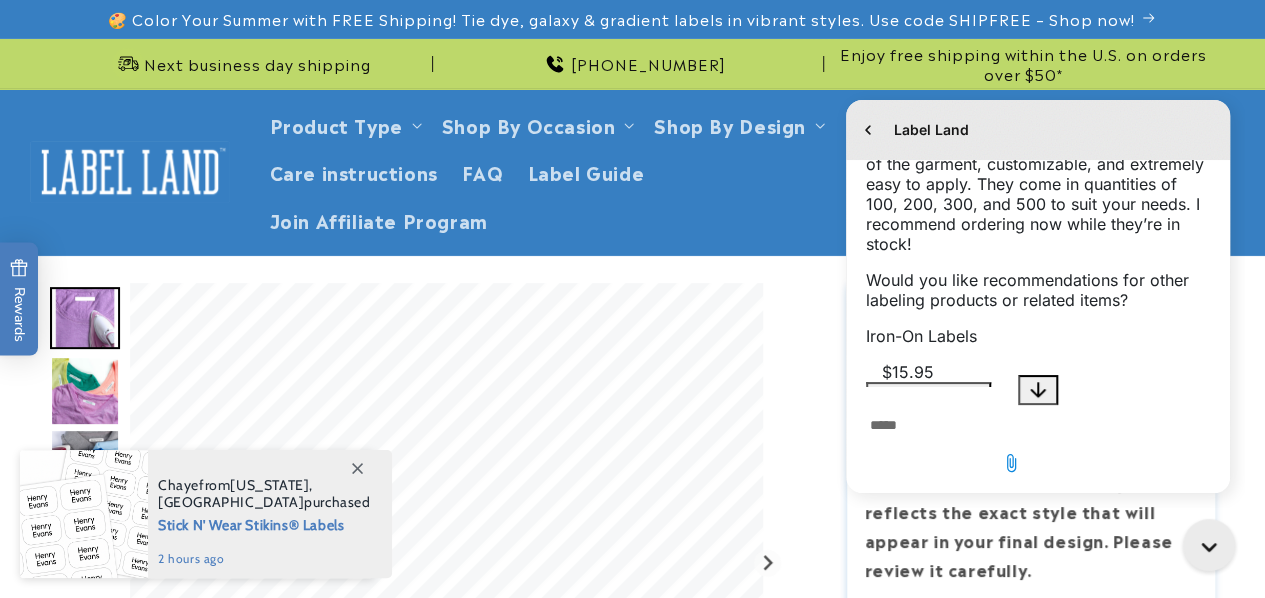 scroll, scrollTop: 0, scrollLeft: 0, axis: both 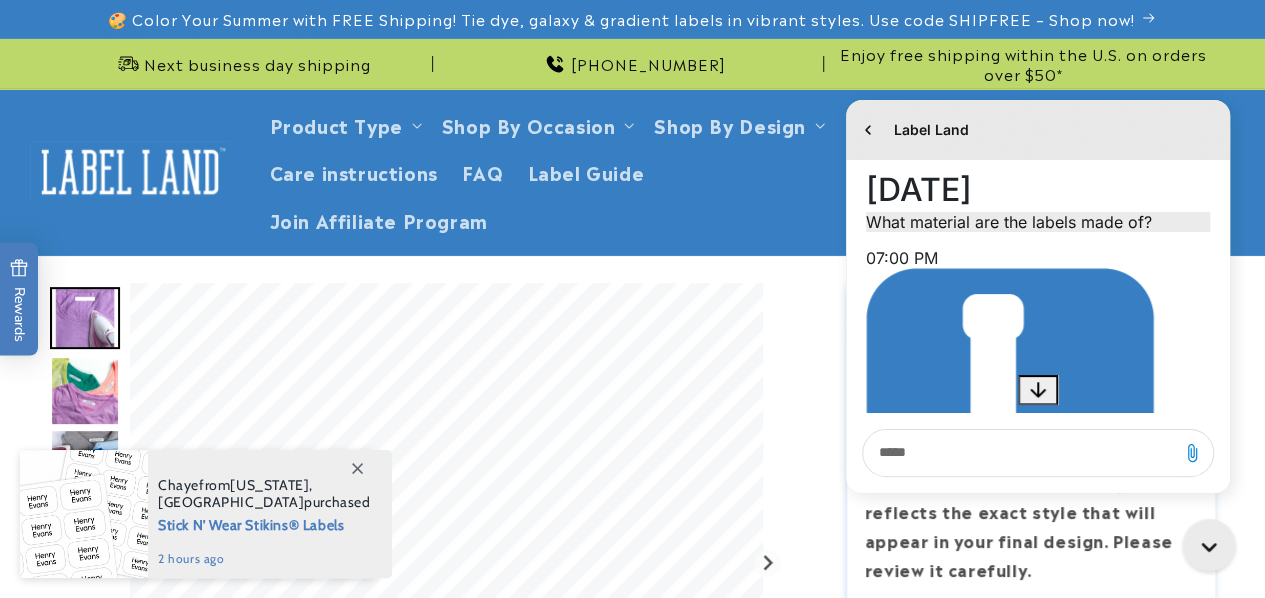 drag, startPoint x: 1189, startPoint y: 120, endPoint x: 1100, endPoint y: 118, distance: 89.02247 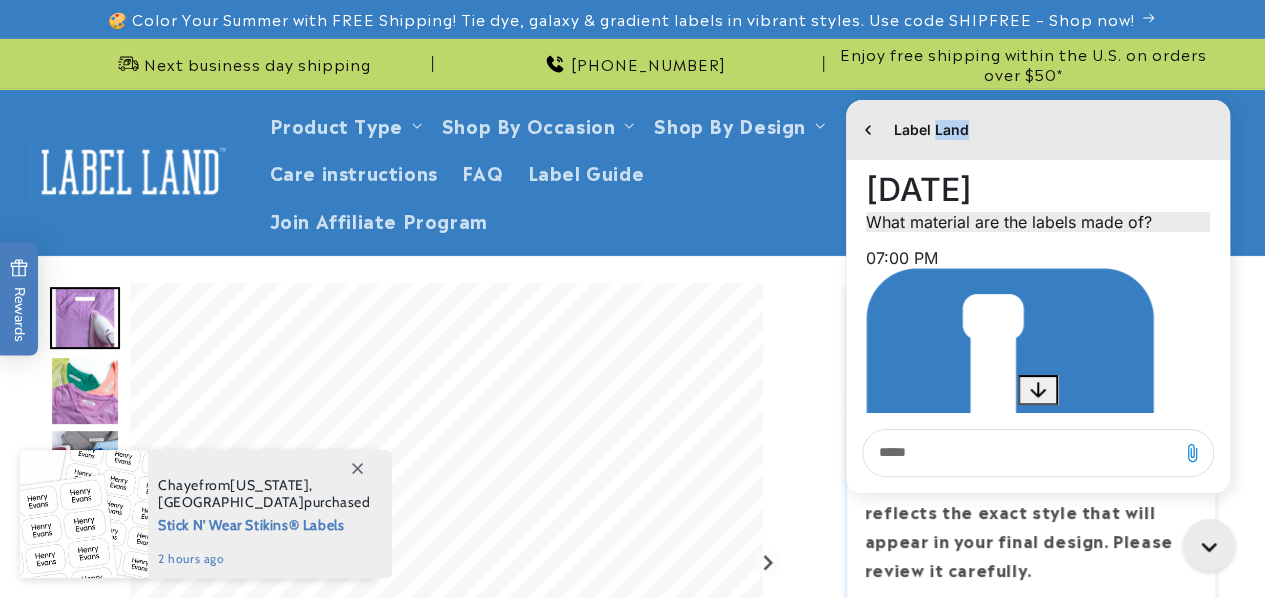drag, startPoint x: 970, startPoint y: 109, endPoint x: 1200, endPoint y: 107, distance: 230.0087 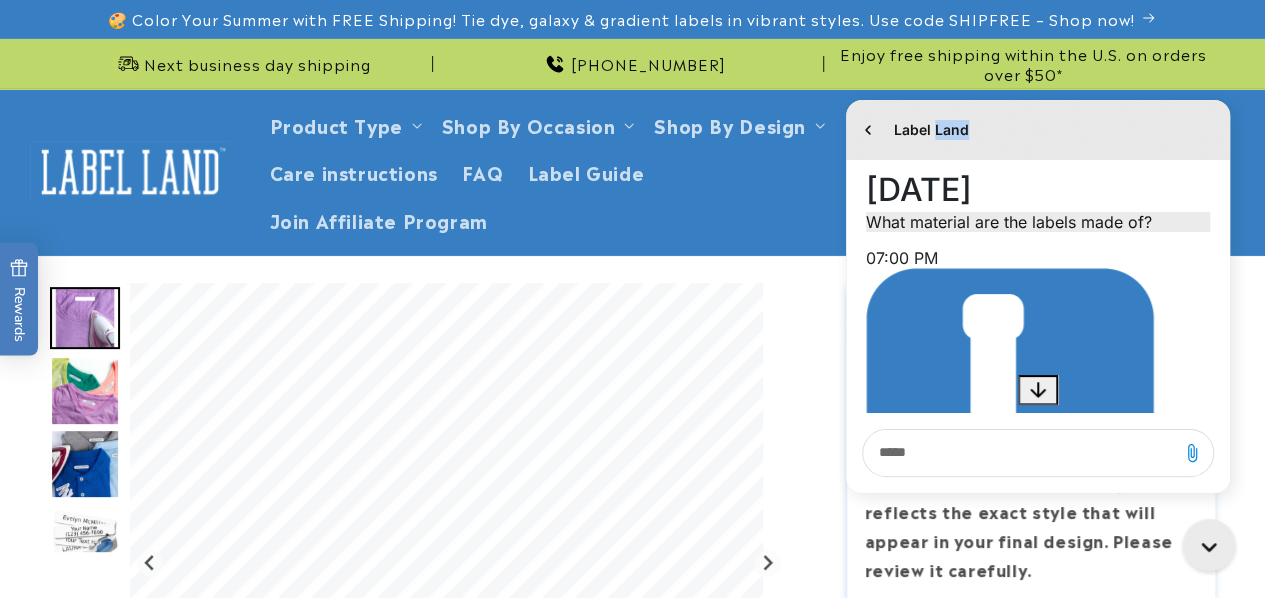 click on "Label Land" at bounding box center [1038, 130] 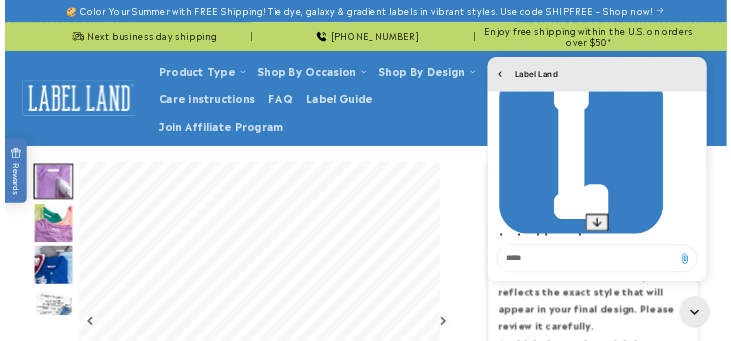 scroll, scrollTop: 0, scrollLeft: 0, axis: both 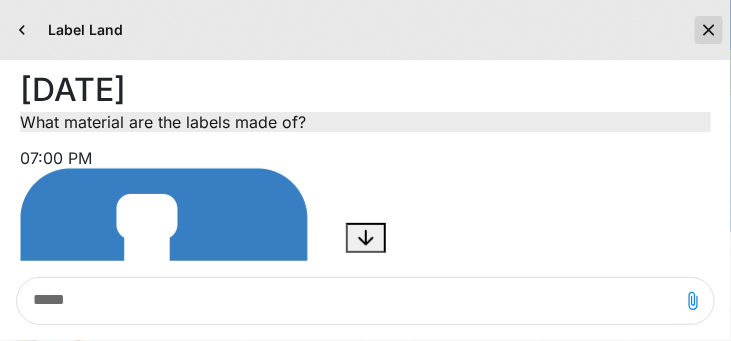 click 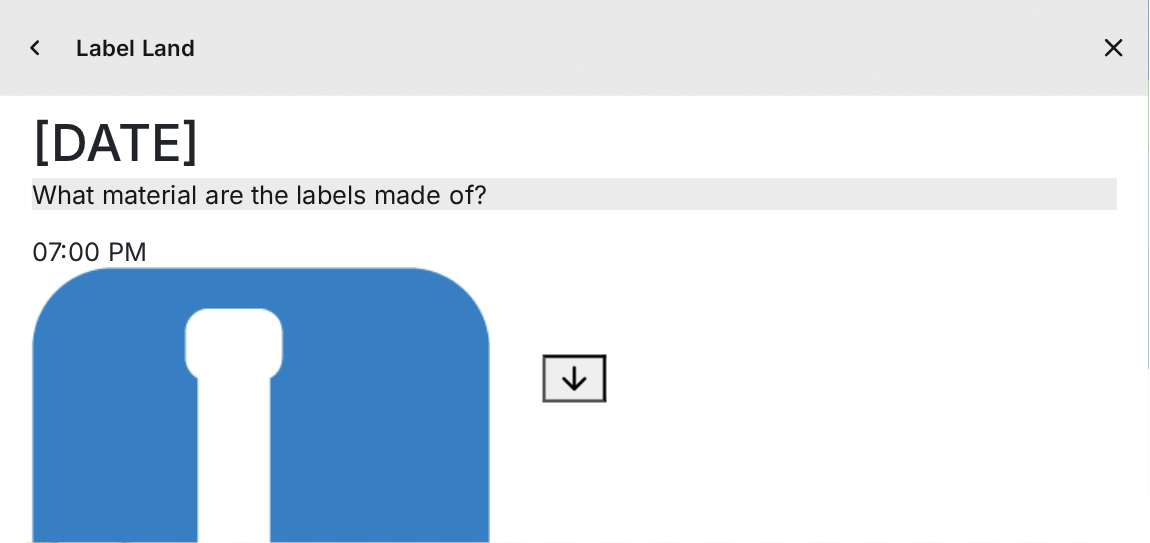 scroll, scrollTop: 0, scrollLeft: 597, axis: horizontal 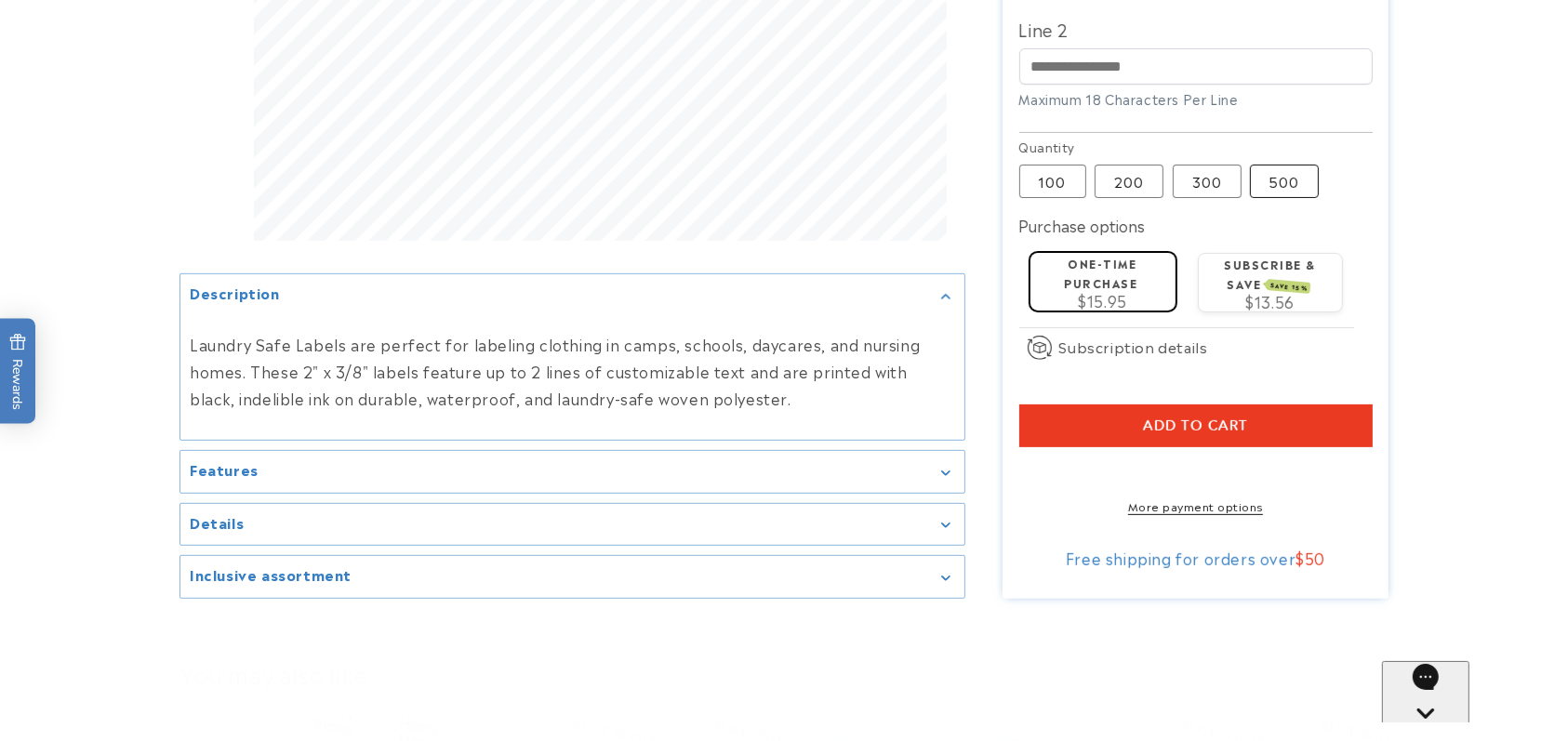 click on "500 Variant sold out or unavailable" at bounding box center [1284, 181] 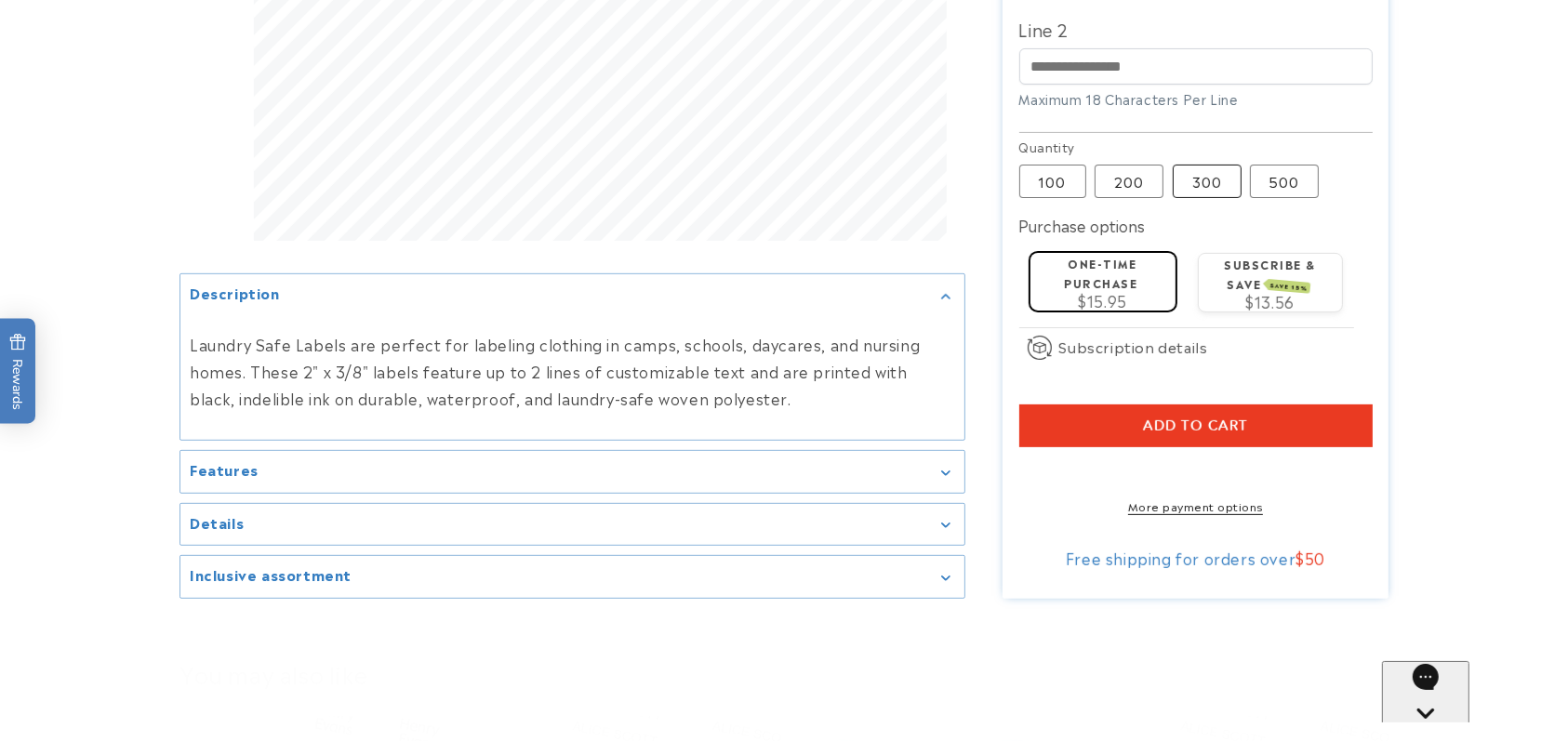 type 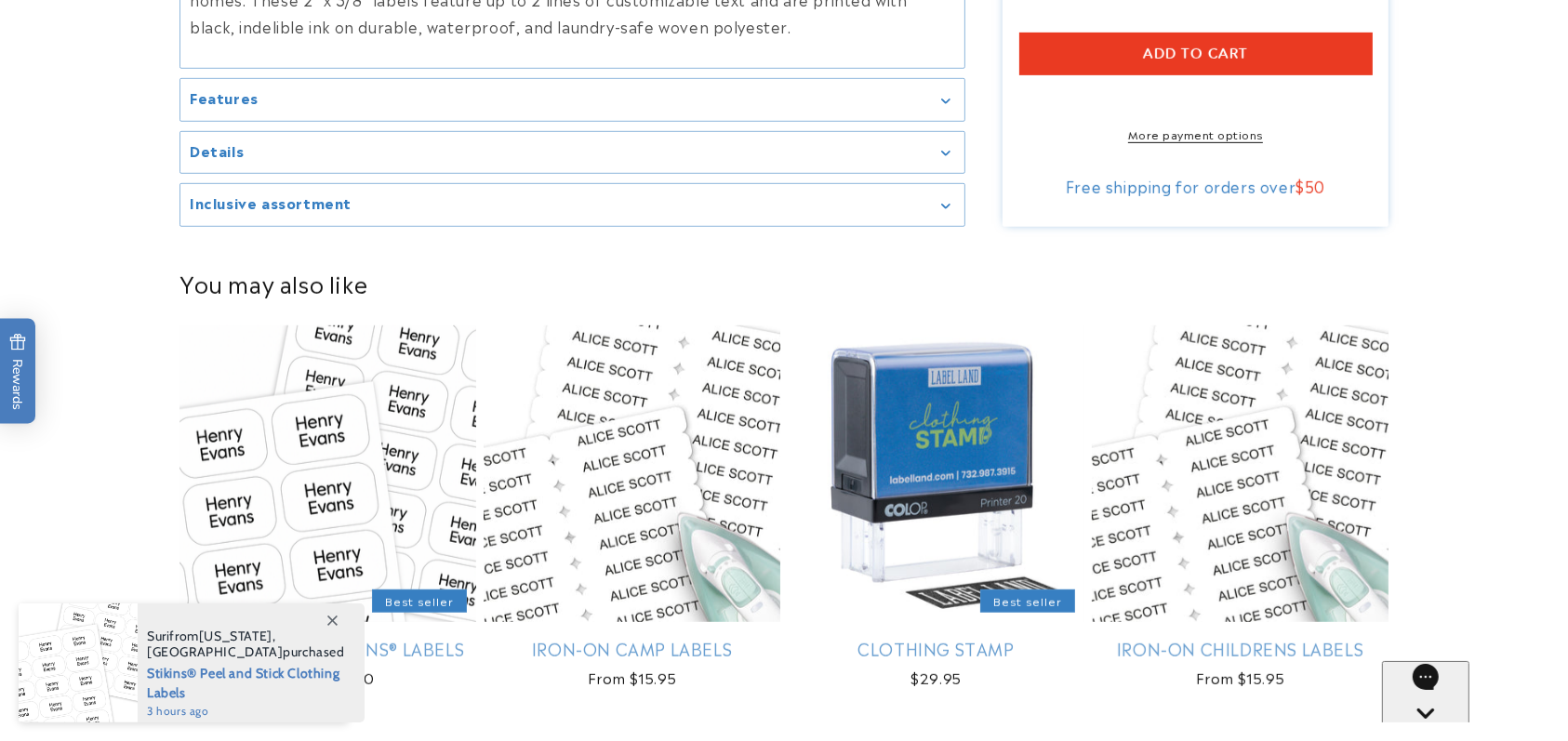 scroll, scrollTop: 1239, scrollLeft: 0, axis: vertical 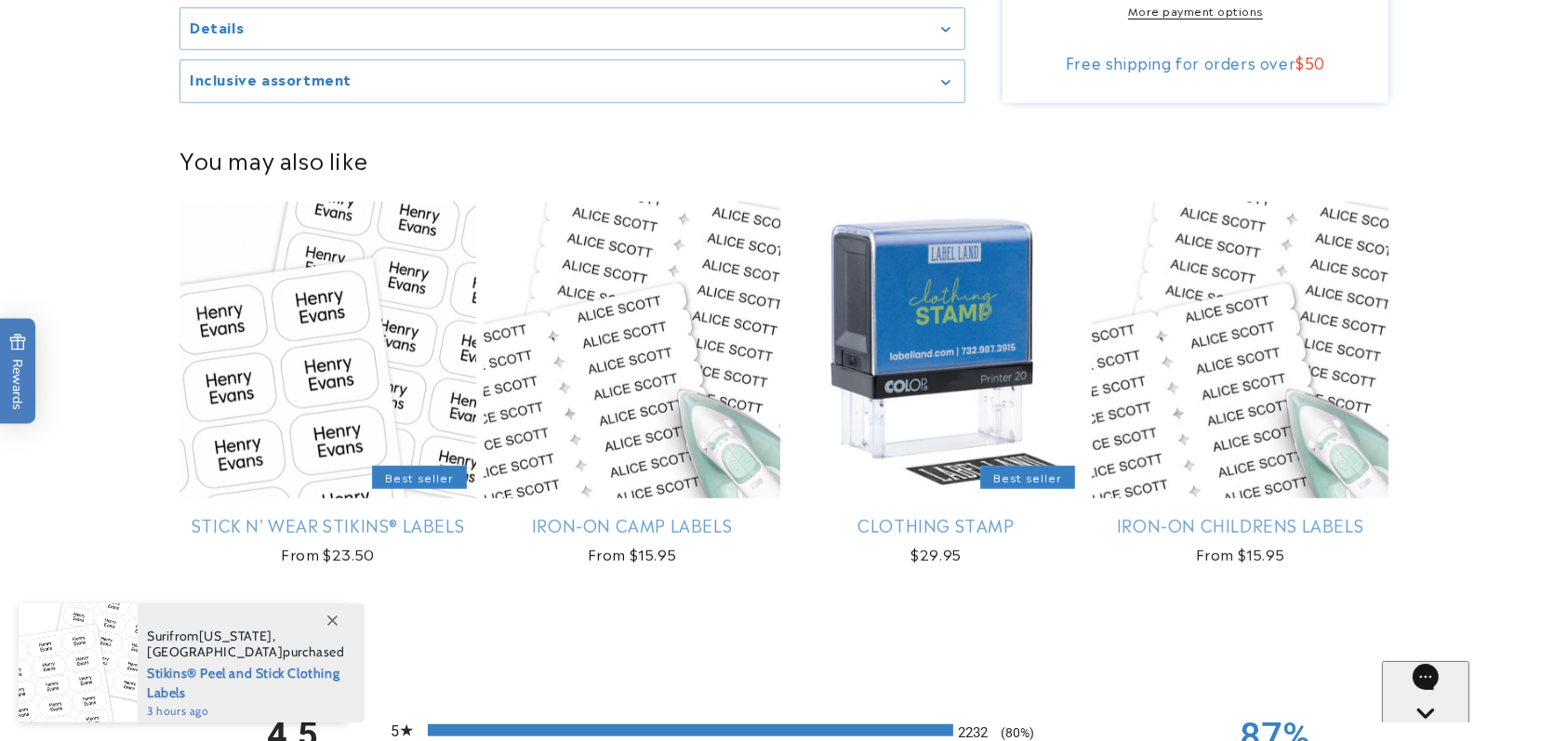 click 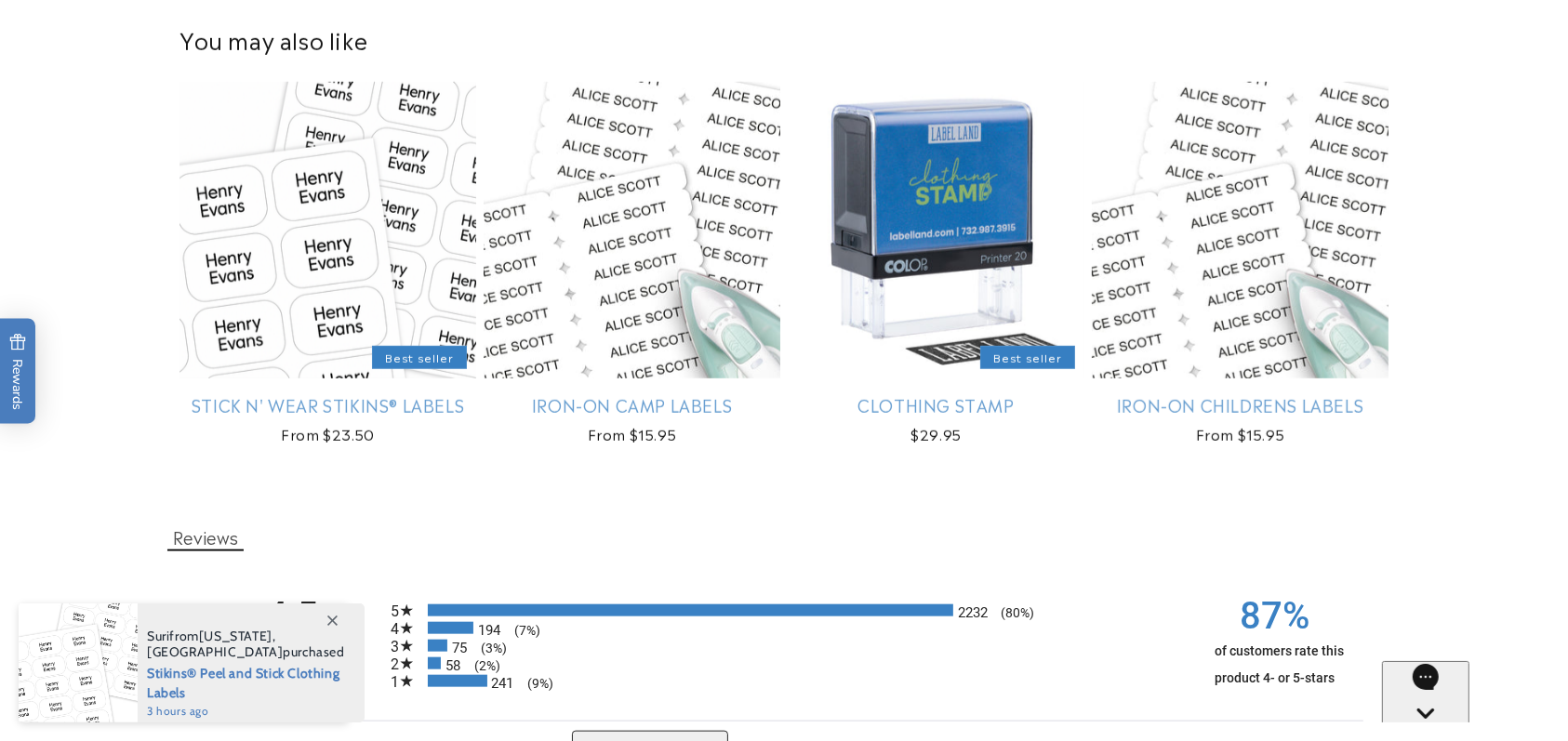 scroll, scrollTop: 1859, scrollLeft: 0, axis: vertical 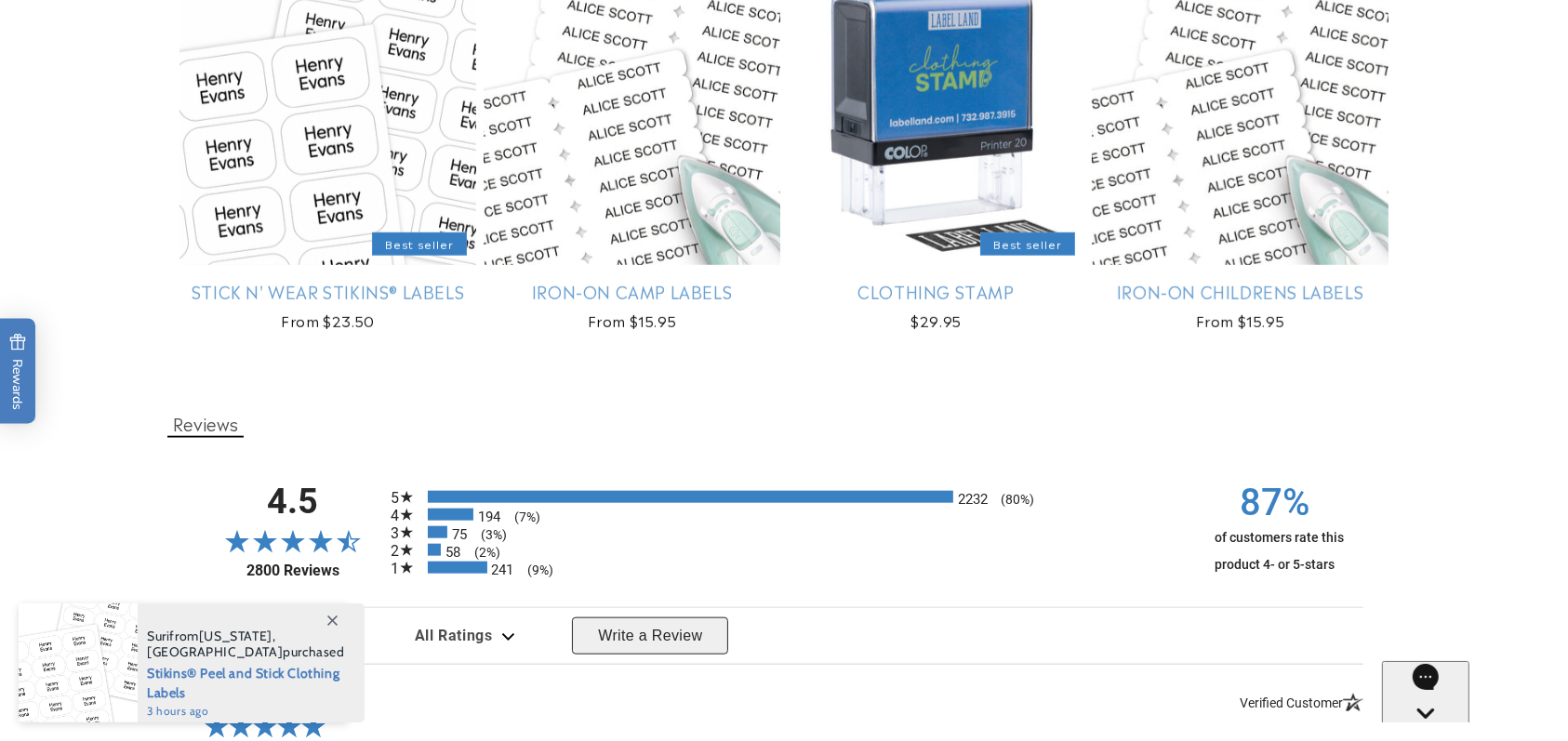 click 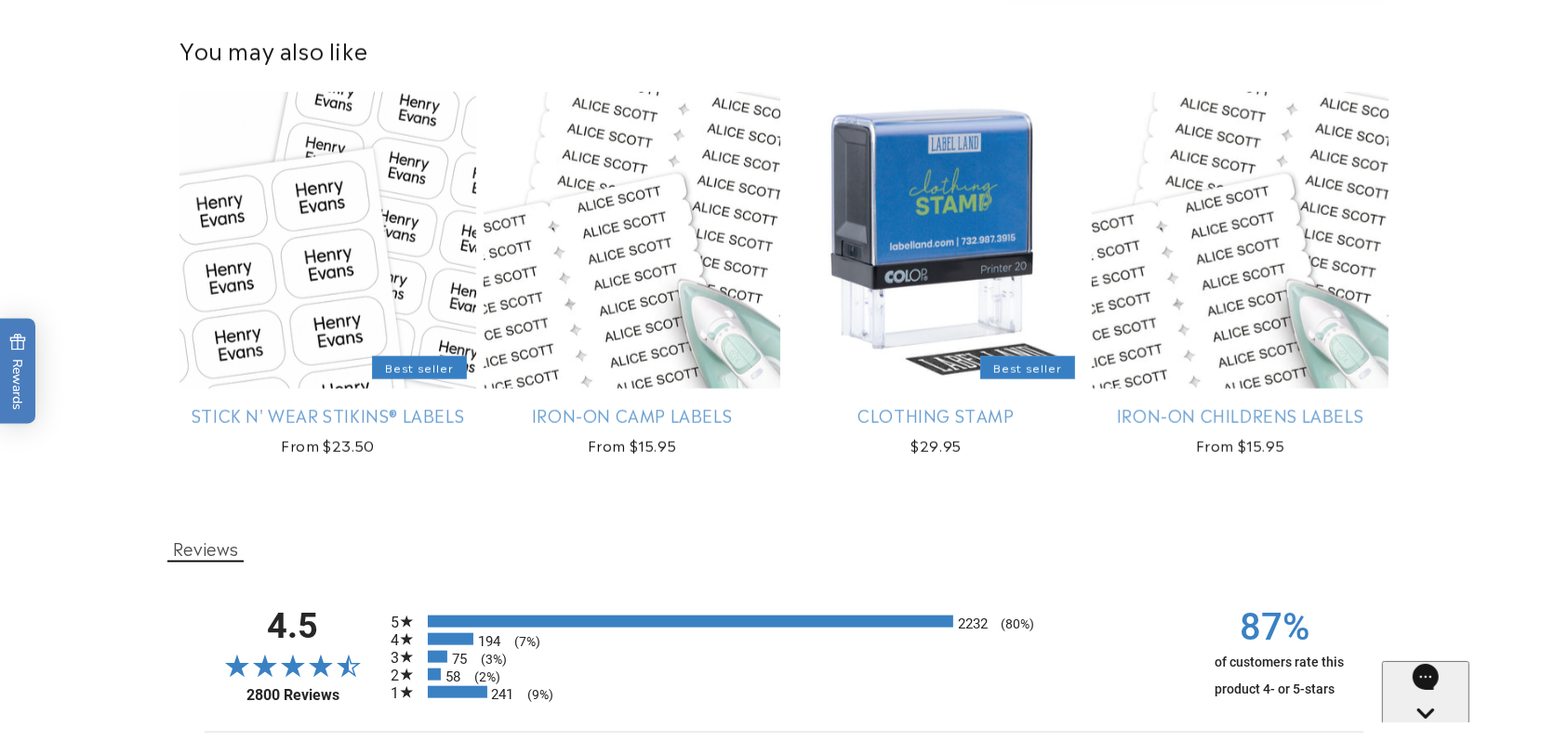 click 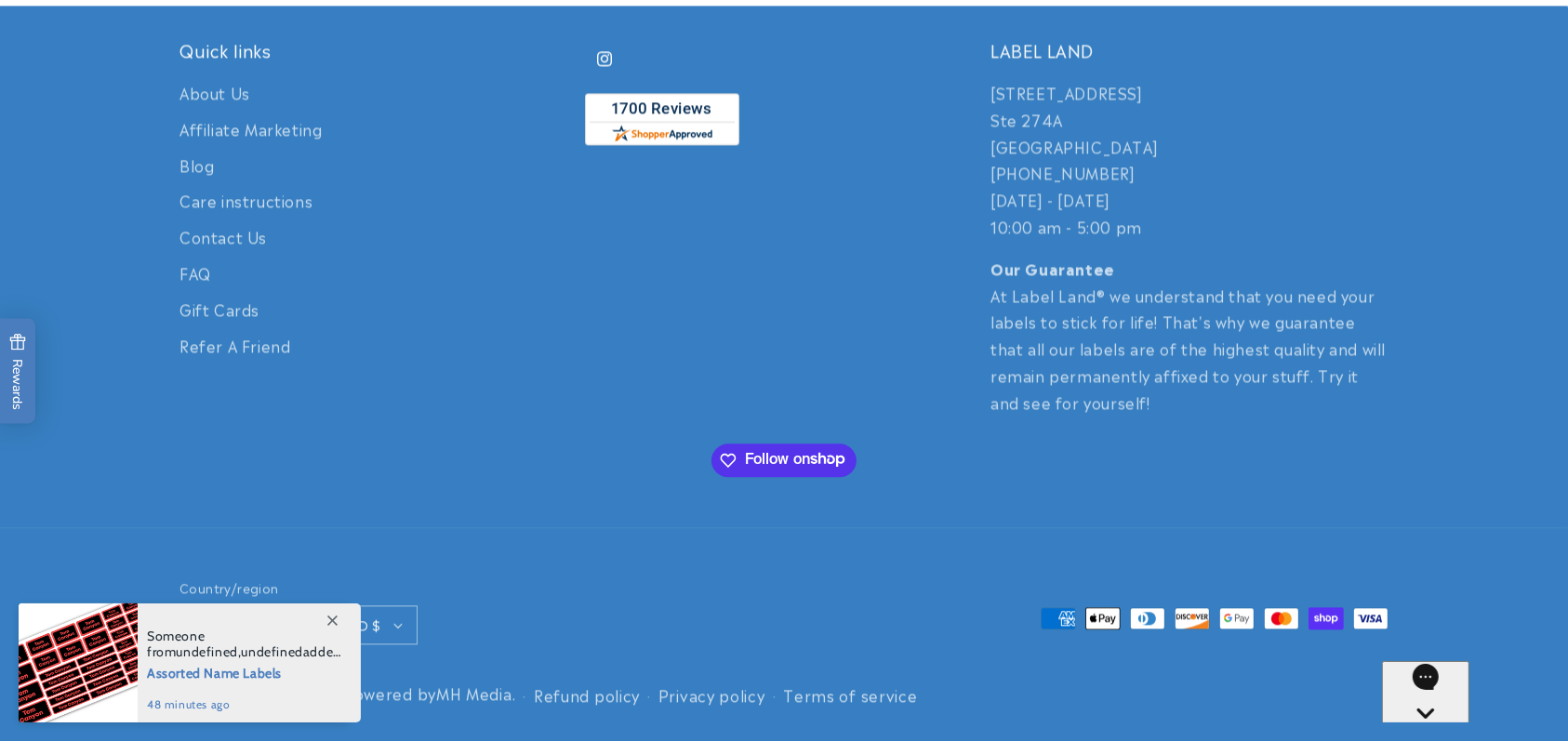 scroll, scrollTop: 4835, scrollLeft: 0, axis: vertical 